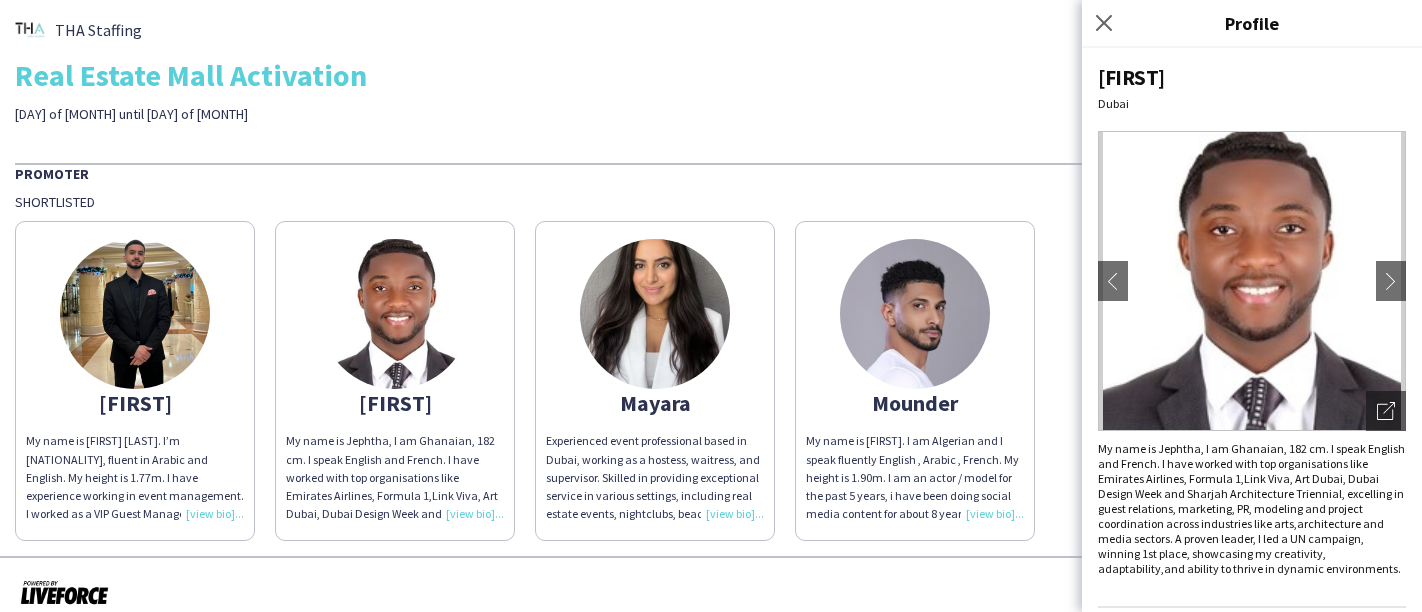 scroll, scrollTop: 0, scrollLeft: 0, axis: both 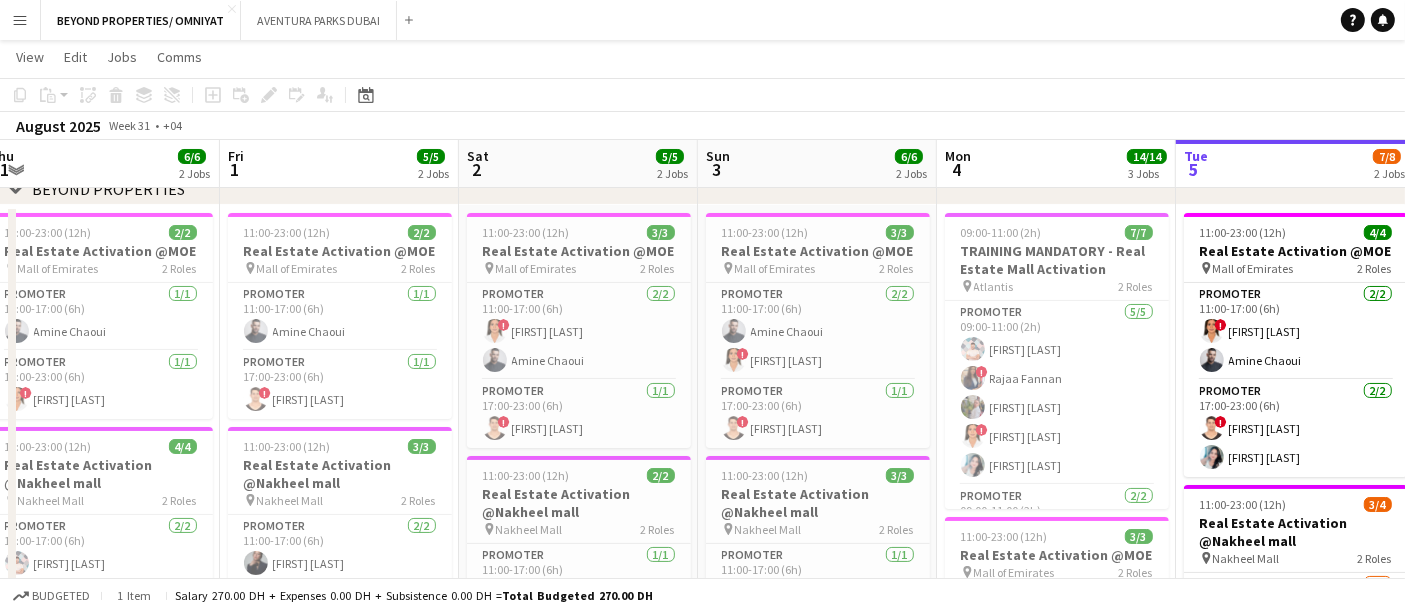drag, startPoint x: 397, startPoint y: 388, endPoint x: 855, endPoint y: 394, distance: 458.0393 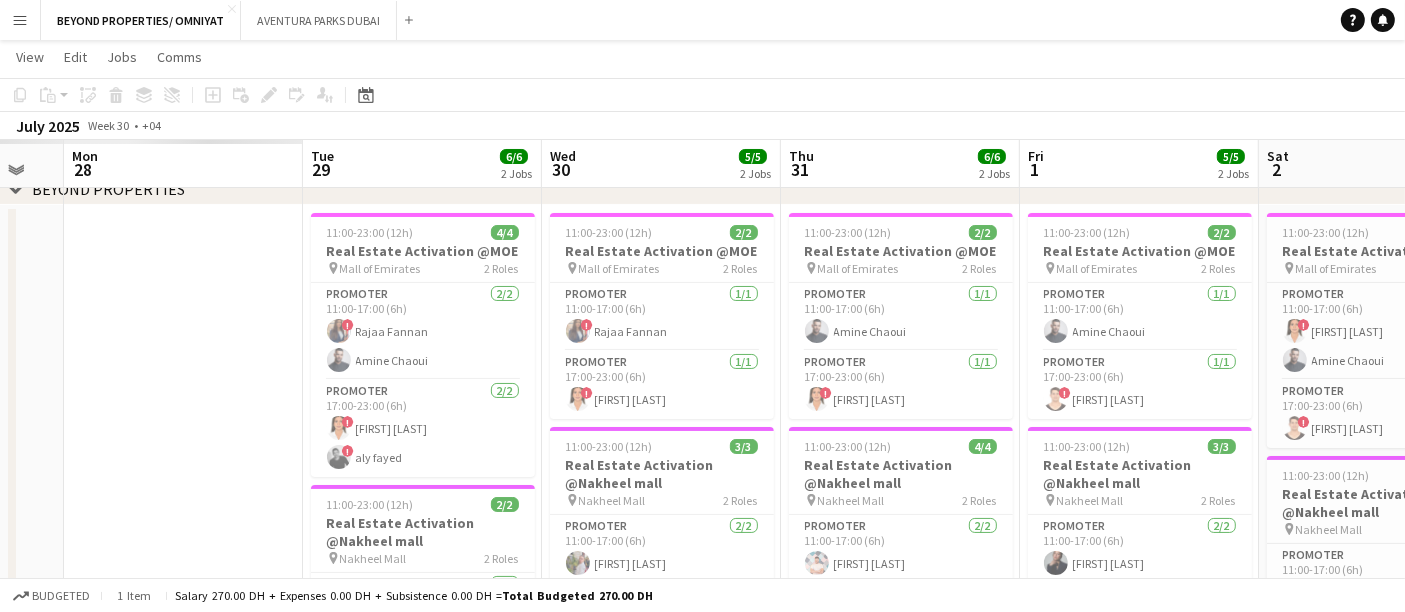 drag, startPoint x: 423, startPoint y: 356, endPoint x: 1320, endPoint y: 320, distance: 897.7221 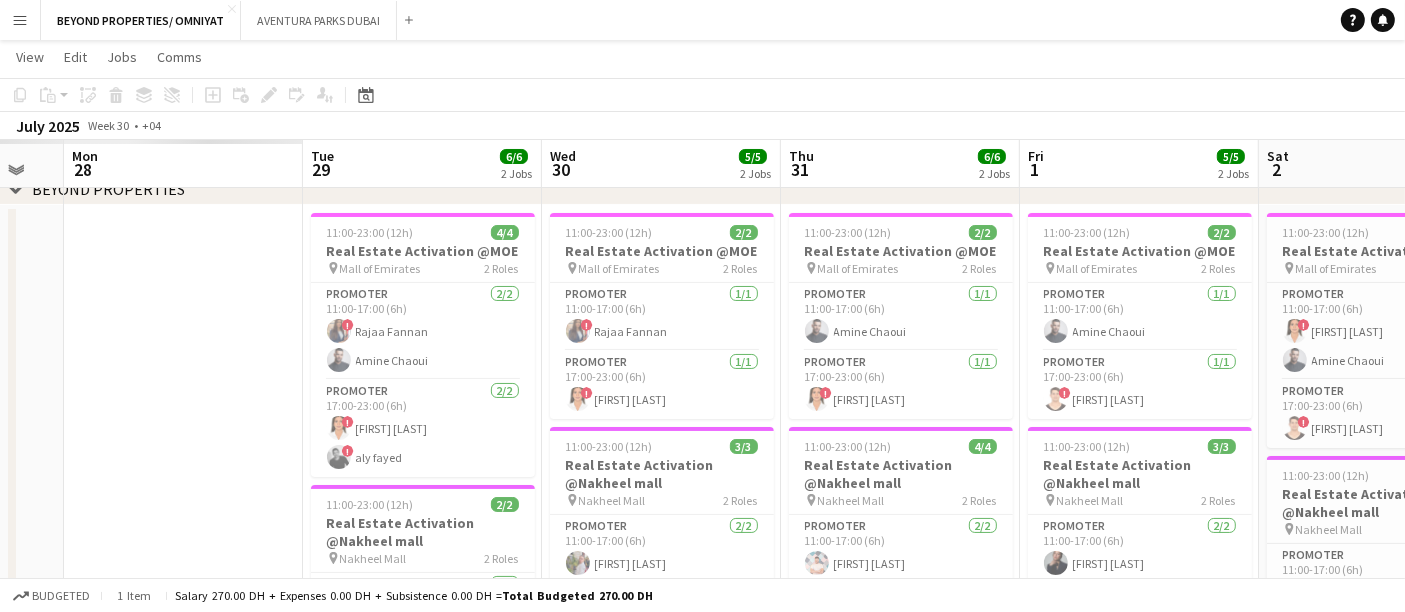 click on "Sat   26   Sun   27   Mon   28   Tue   29   6/6   2 Jobs   Wed   30   5/5   2 Jobs   Thu   31   6/6   2 Jobs   Fri   1   5/5   2 Jobs   Sat   2   5/5   2 Jobs   Sun   3   6/6   2 Jobs   Mon   4   14/14   3 Jobs   Tue   5   7/8   2 Jobs      11:00-23:00 (12h)    4/4   Real Estate Activation @MOE
pin
Mall of Emirates   2 Roles   Promoter   2/2   11:00-17:00 (6h)
! [FIRST] [LAST] [FIRST] [LAST]  Promoter   2/2   17:00-23:00 (6h)
! [FIRST] [LAST] ! [FIRST] [LAST]     11:00-23:00 (12h)    2/2   Real Estate Activation @Nakheel mall
pin
Nakheel Mall    2 Roles   Promoter   1/1   11:00-17:00 (6h)
[FIRST] [LAST]  Promoter   1/1   17:00-23:00 (6h)
[FIRST] [LAST]     11:00-23:00 (12h)    2/2   Real Estate Activation @MOE
pin
Mall of Emirates   2 Roles   Promoter   1/1   11:00-17:00 (6h)
! [FIRST] [LAST]  Promoter   1/1   17:00-23:00 (6h)
! [FIRST] [LAST]     11:00-23:00 (12h)    3/3
pin" at bounding box center [702, 581] 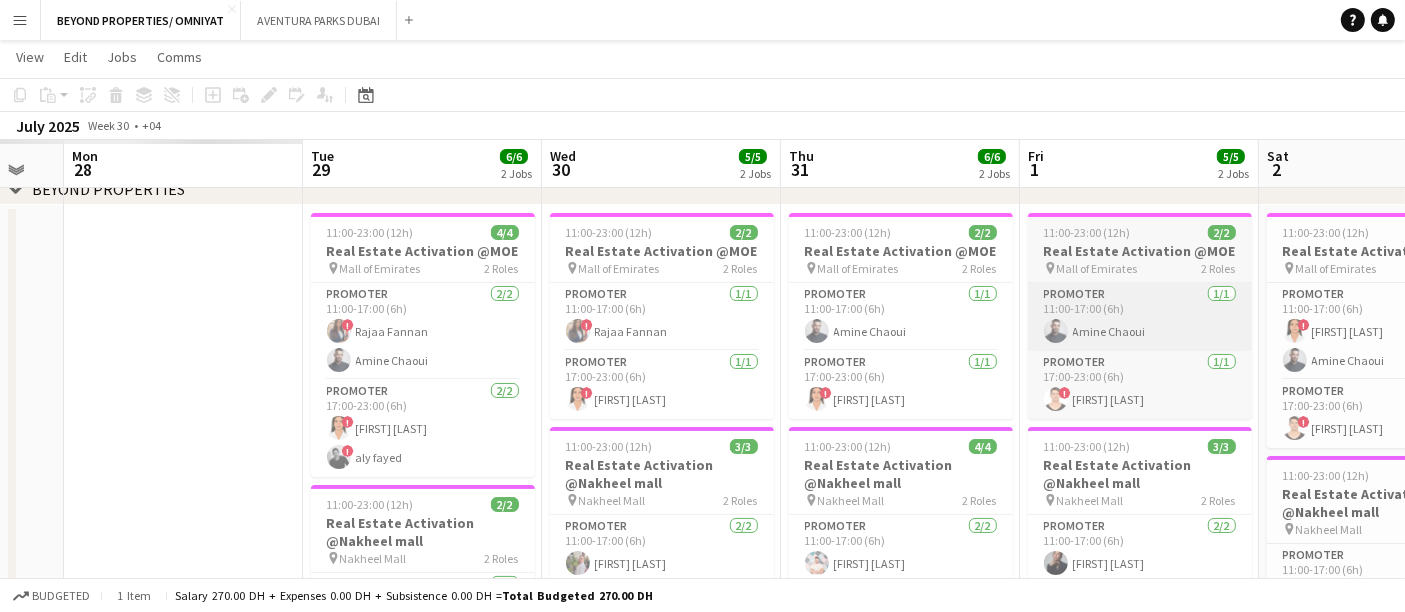 scroll, scrollTop: 0, scrollLeft: 557, axis: horizontal 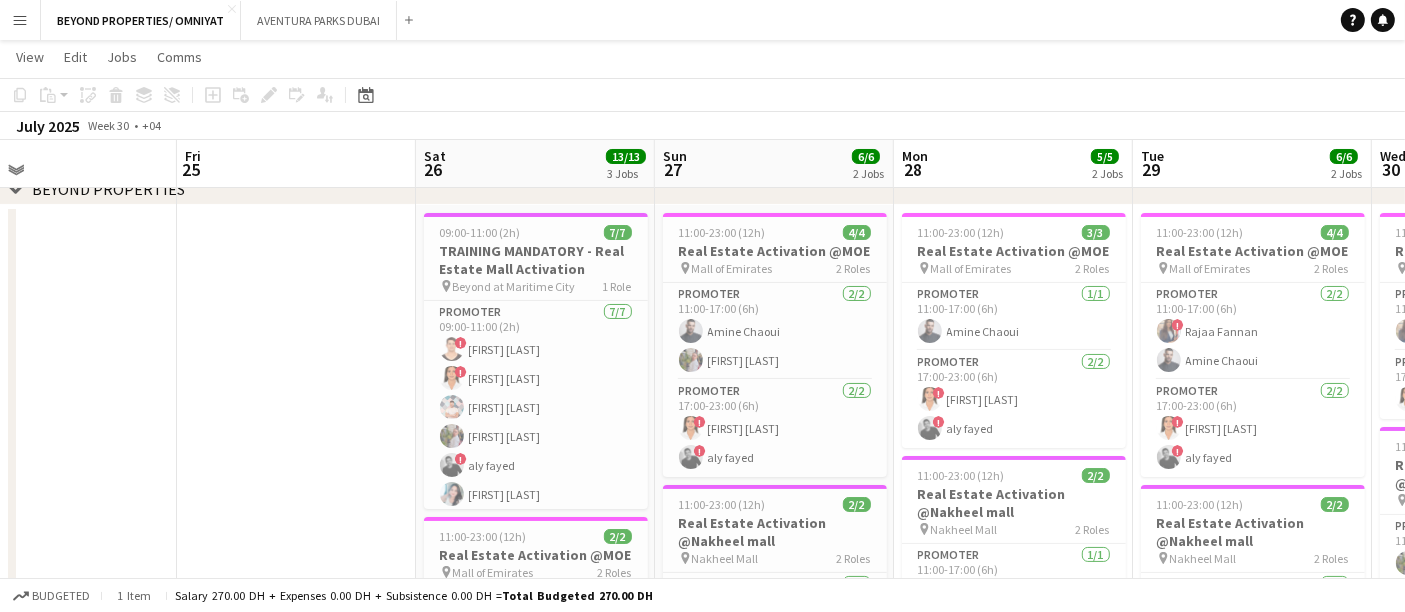 drag, startPoint x: 333, startPoint y: 335, endPoint x: 1067, endPoint y: 335, distance: 734 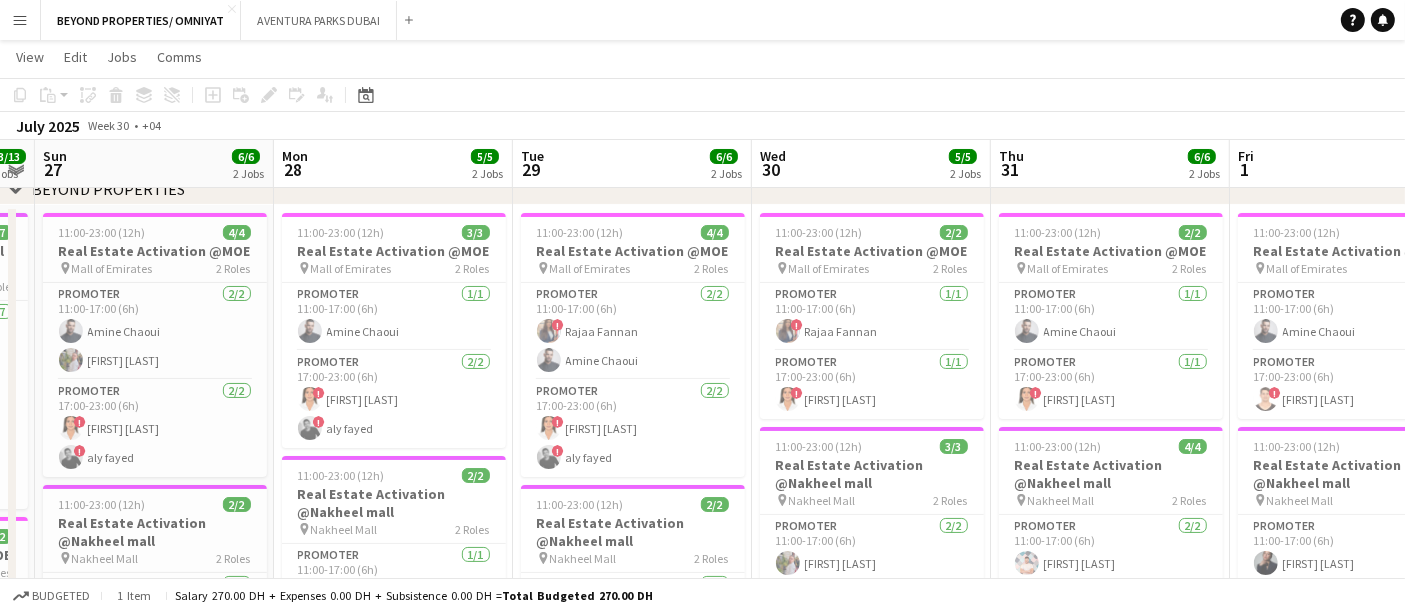 scroll, scrollTop: 0, scrollLeft: 705, axis: horizontal 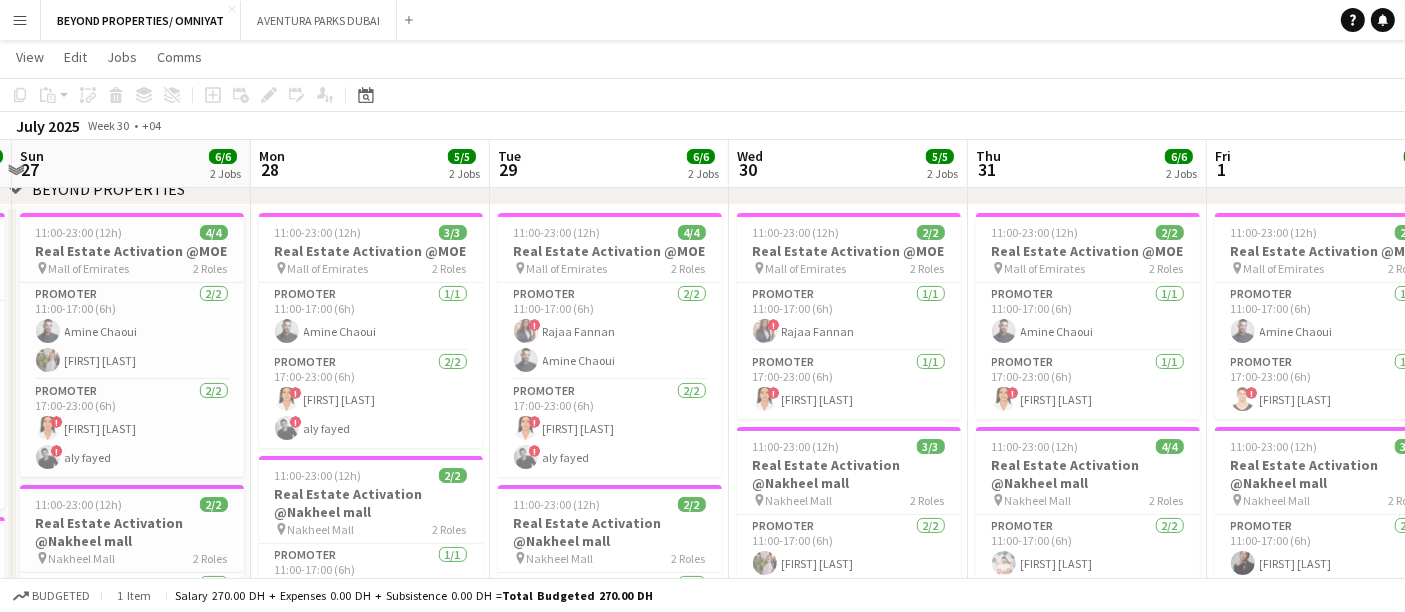 drag, startPoint x: 1067, startPoint y: 336, endPoint x: 422, endPoint y: 285, distance: 647.0131 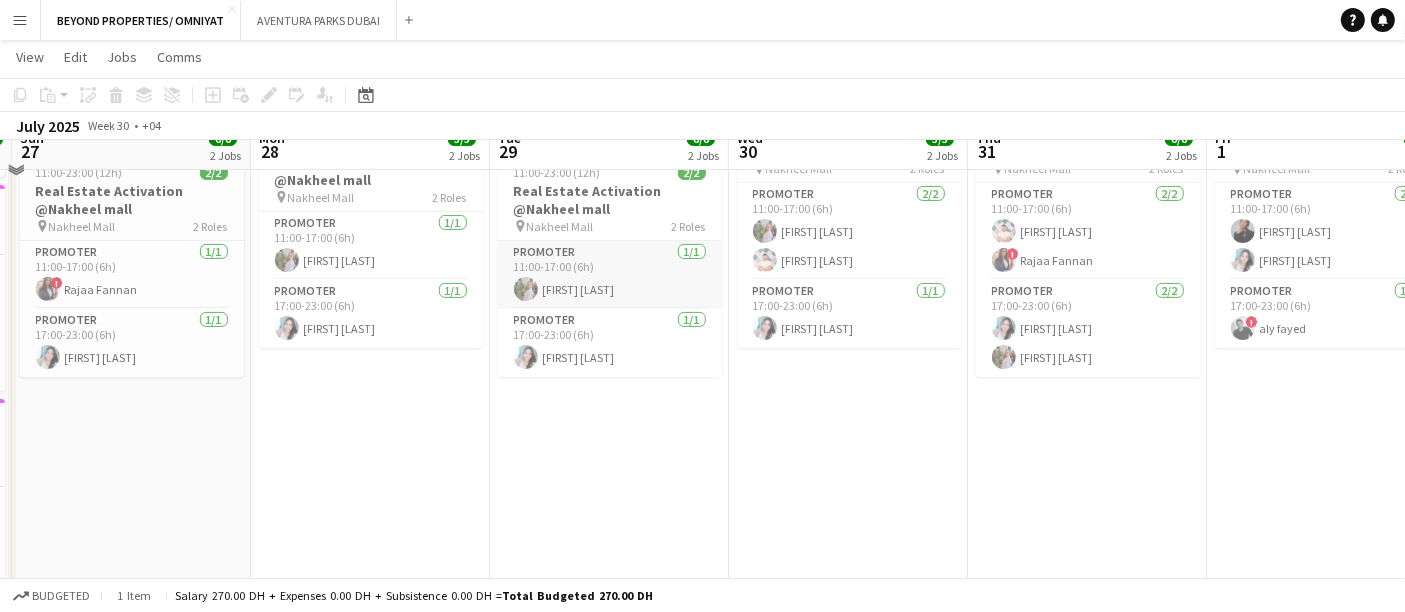 scroll, scrollTop: 444, scrollLeft: 0, axis: vertical 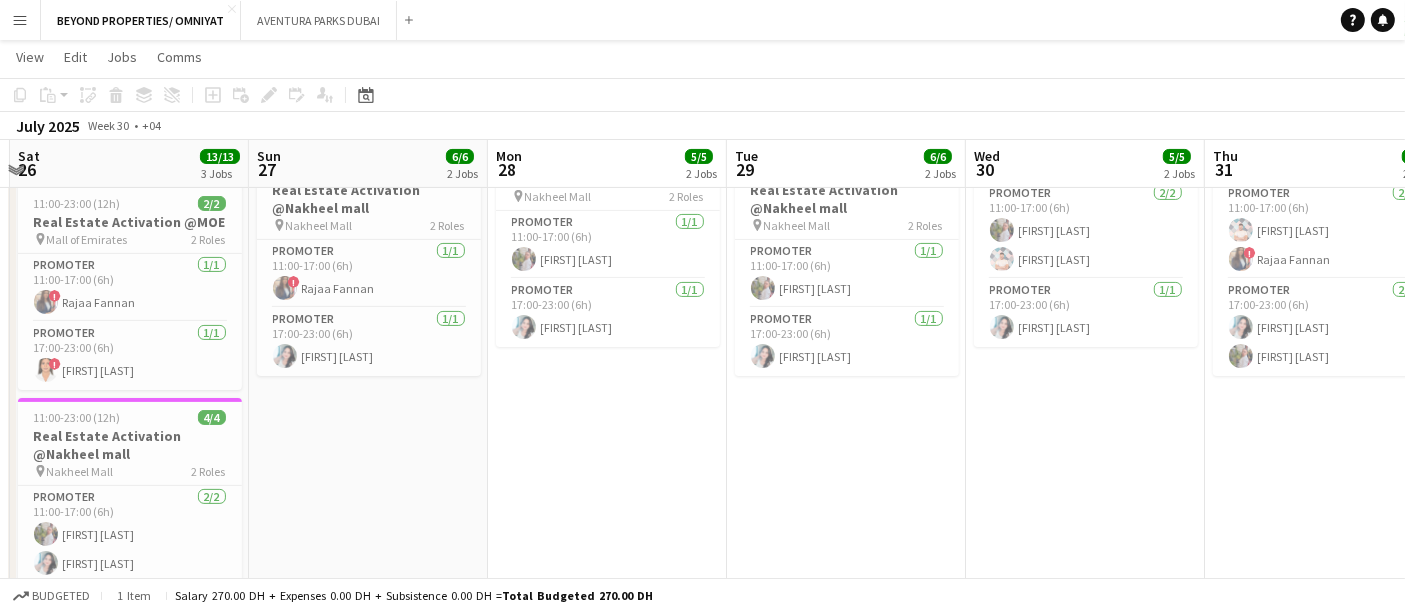 drag, startPoint x: 382, startPoint y: 292, endPoint x: 525, endPoint y: 315, distance: 144.83784 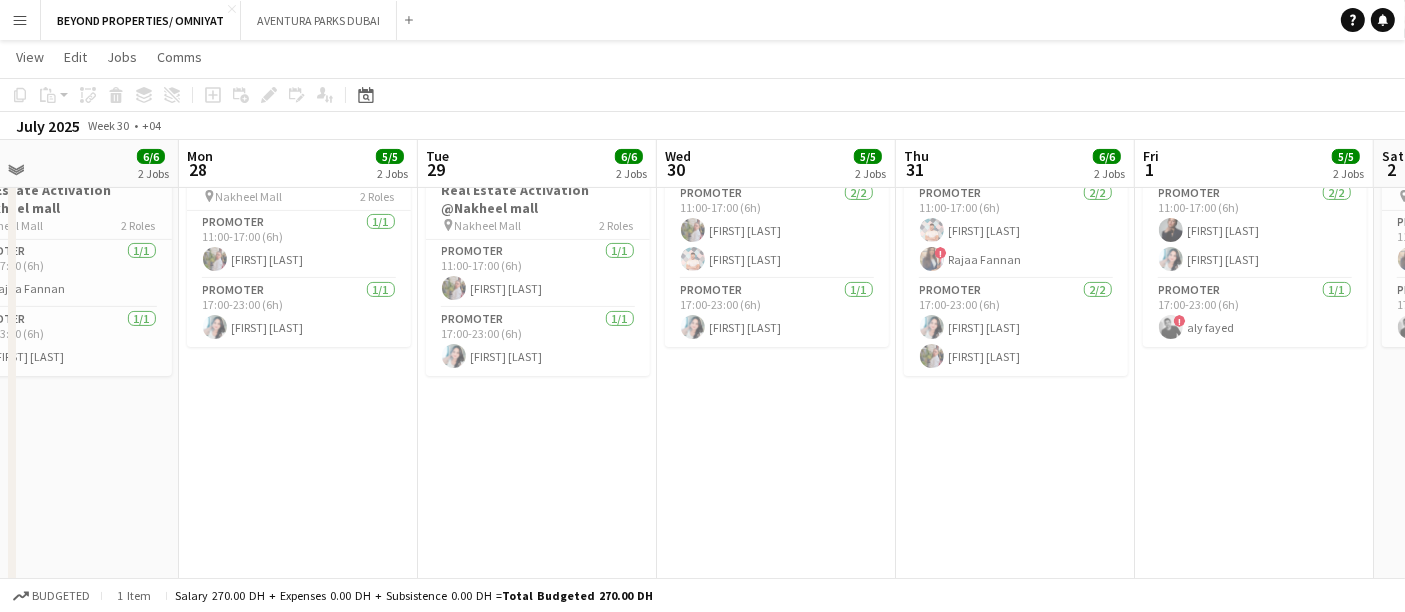 scroll, scrollTop: 0, scrollLeft: 823, axis: horizontal 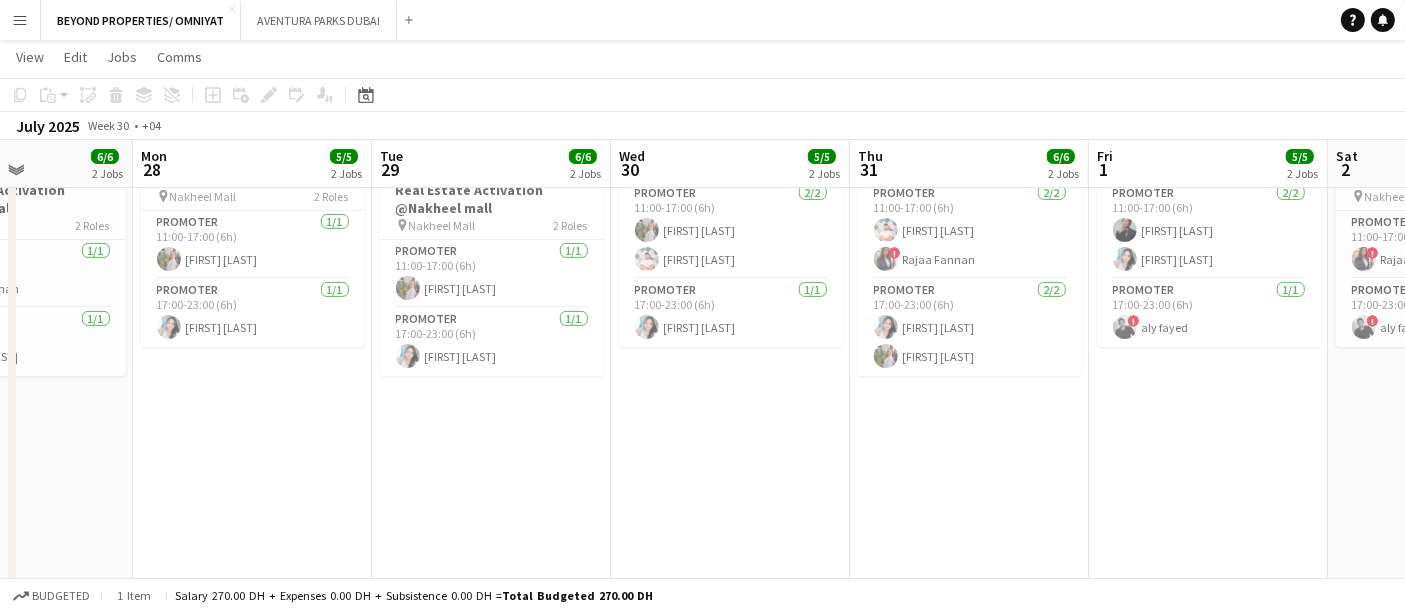 drag, startPoint x: 1085, startPoint y: 252, endPoint x: 730, endPoint y: 255, distance: 355.01266 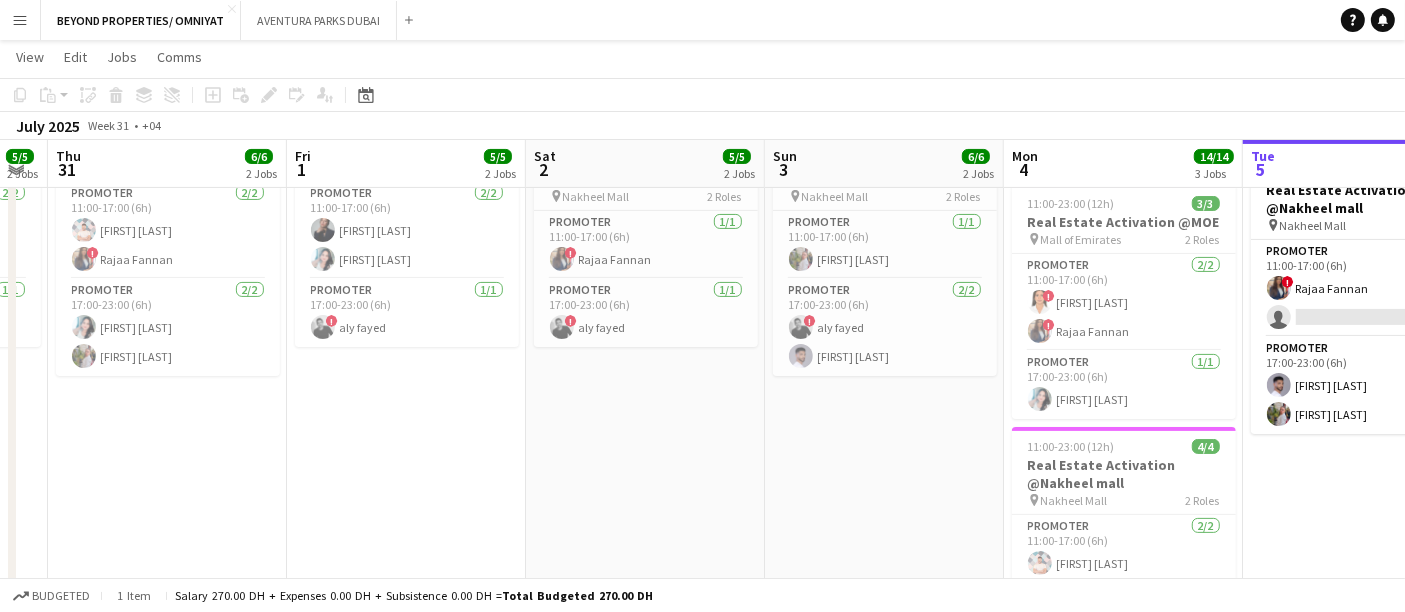 scroll, scrollTop: 0, scrollLeft: 667, axis: horizontal 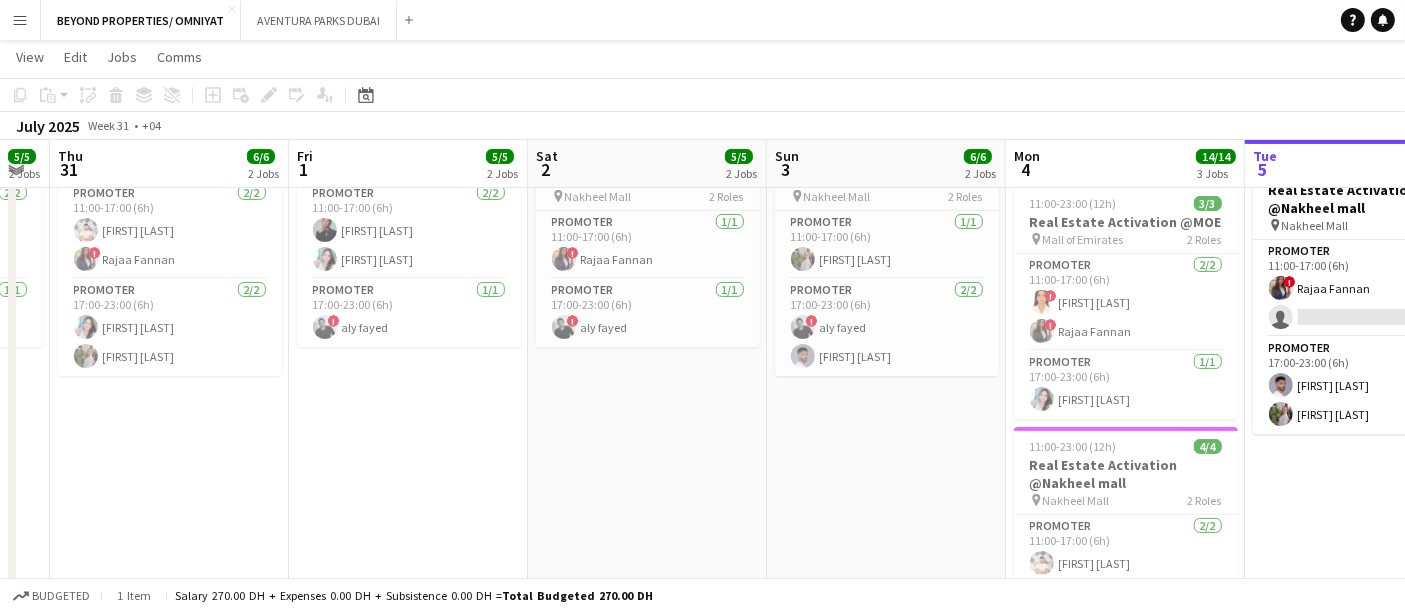 drag, startPoint x: 768, startPoint y: 257, endPoint x: 273, endPoint y: 238, distance: 495.3645 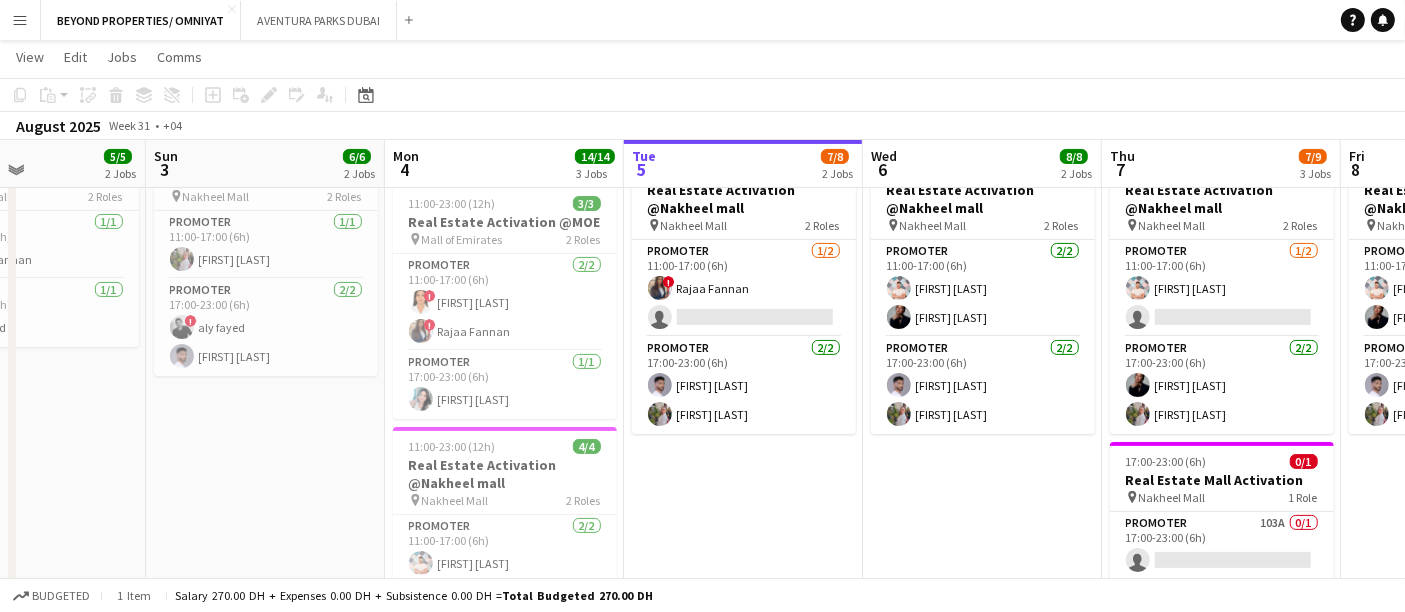 scroll, scrollTop: 0, scrollLeft: 812, axis: horizontal 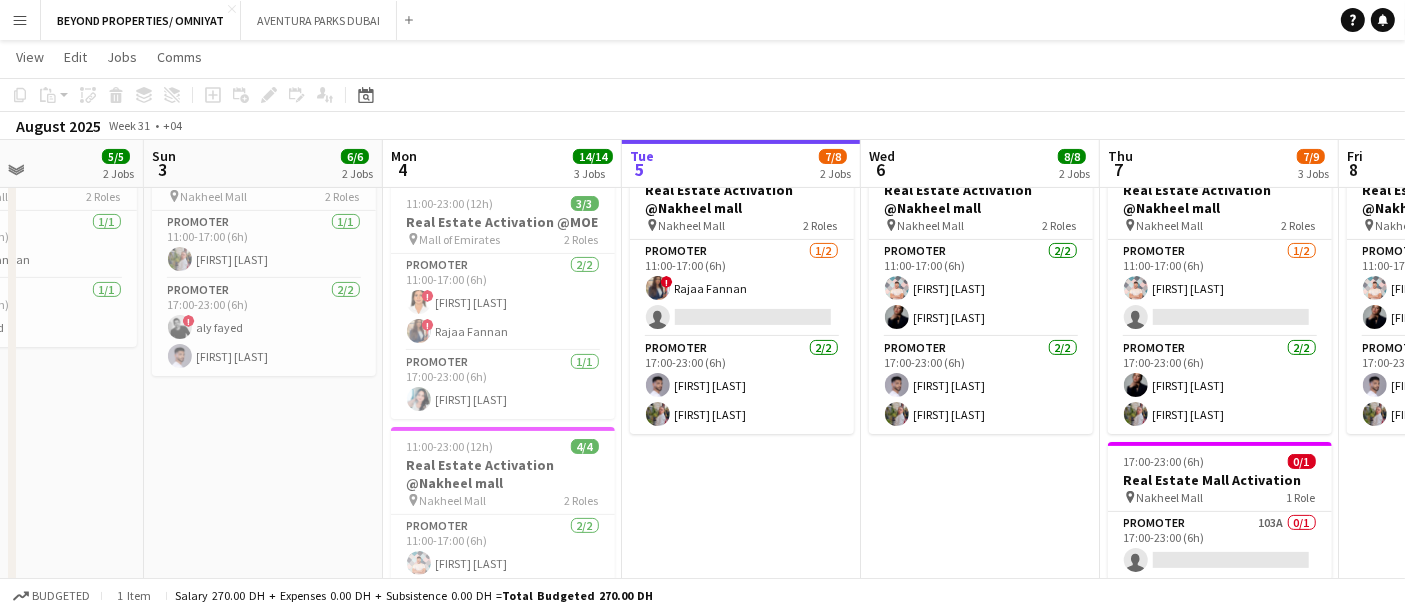 drag, startPoint x: 888, startPoint y: 330, endPoint x: 265, endPoint y: 199, distance: 636.6239 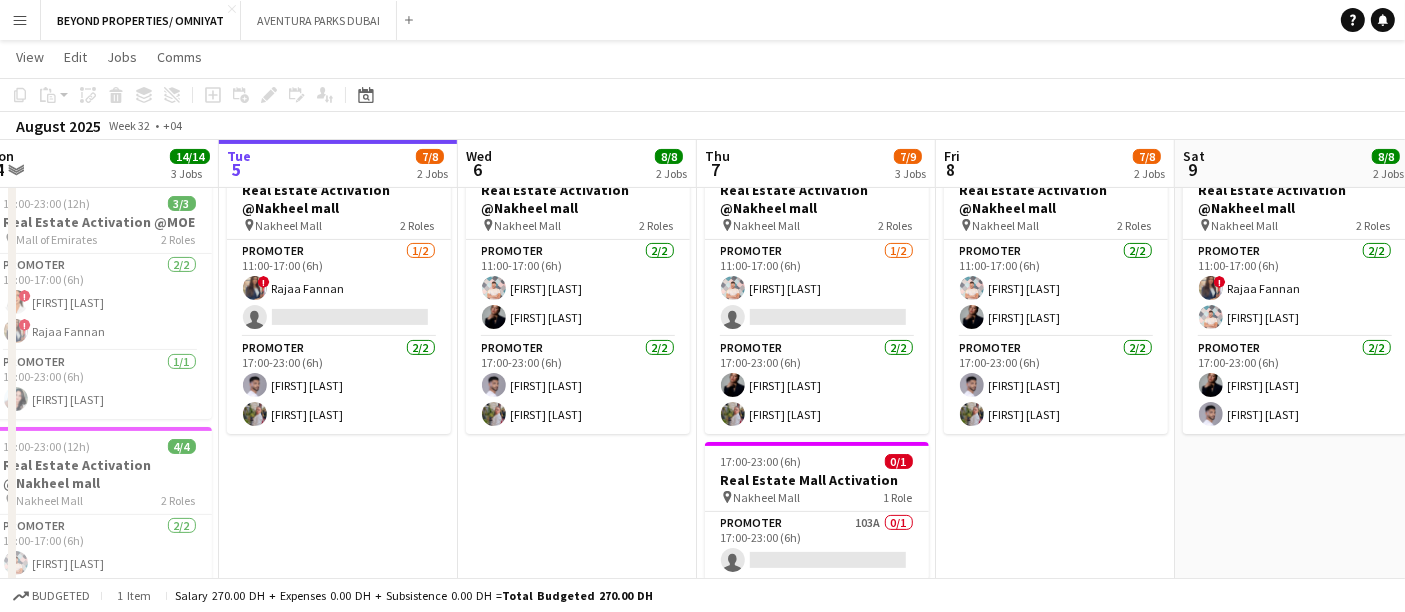 scroll, scrollTop: 0, scrollLeft: 821, axis: horizontal 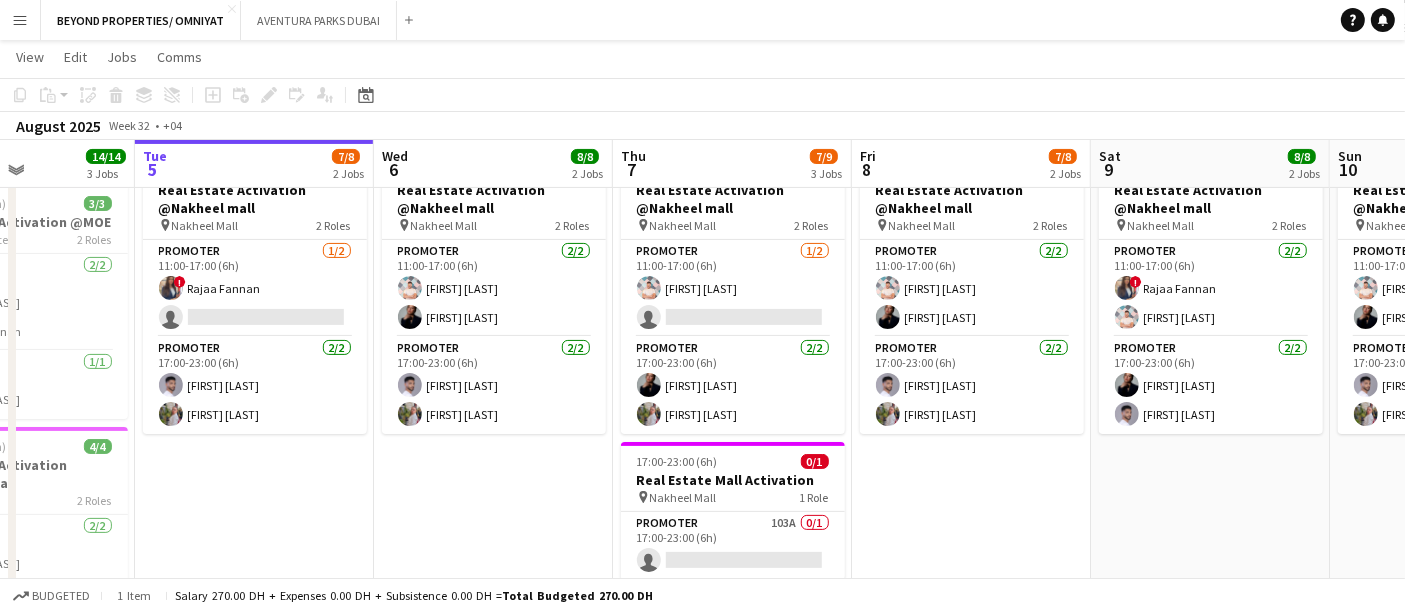 drag, startPoint x: 1015, startPoint y: 323, endPoint x: 528, endPoint y: 321, distance: 487.00412 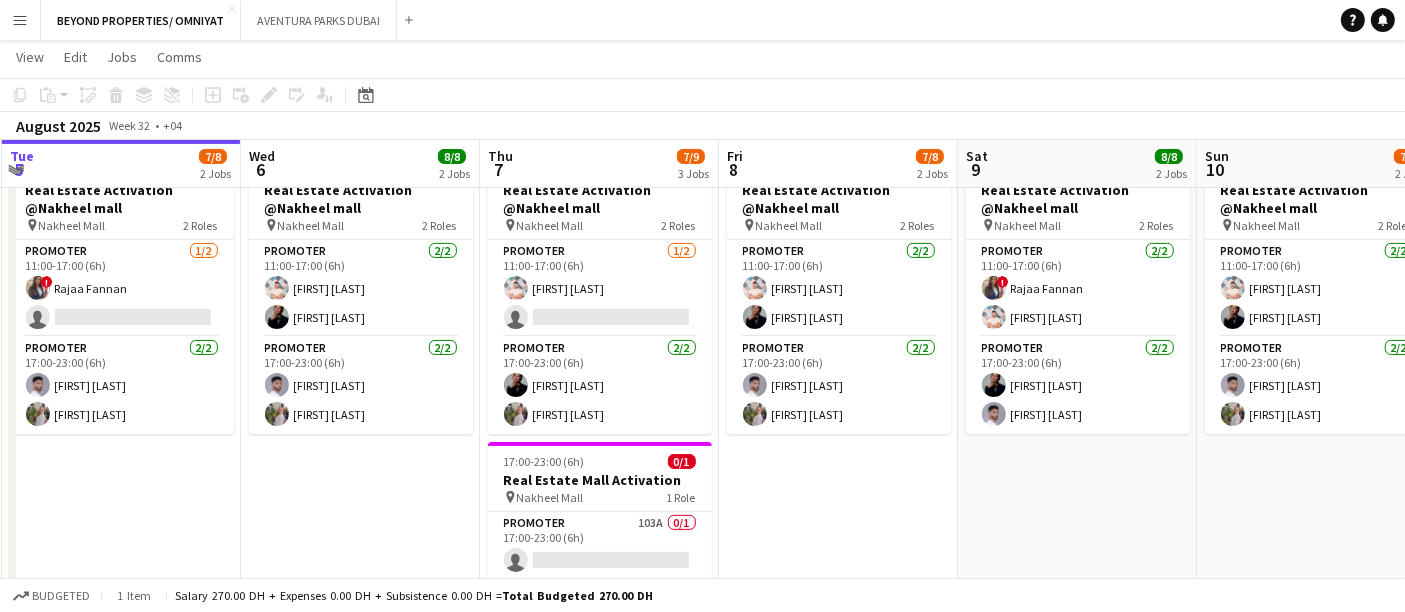 scroll, scrollTop: 0, scrollLeft: 770, axis: horizontal 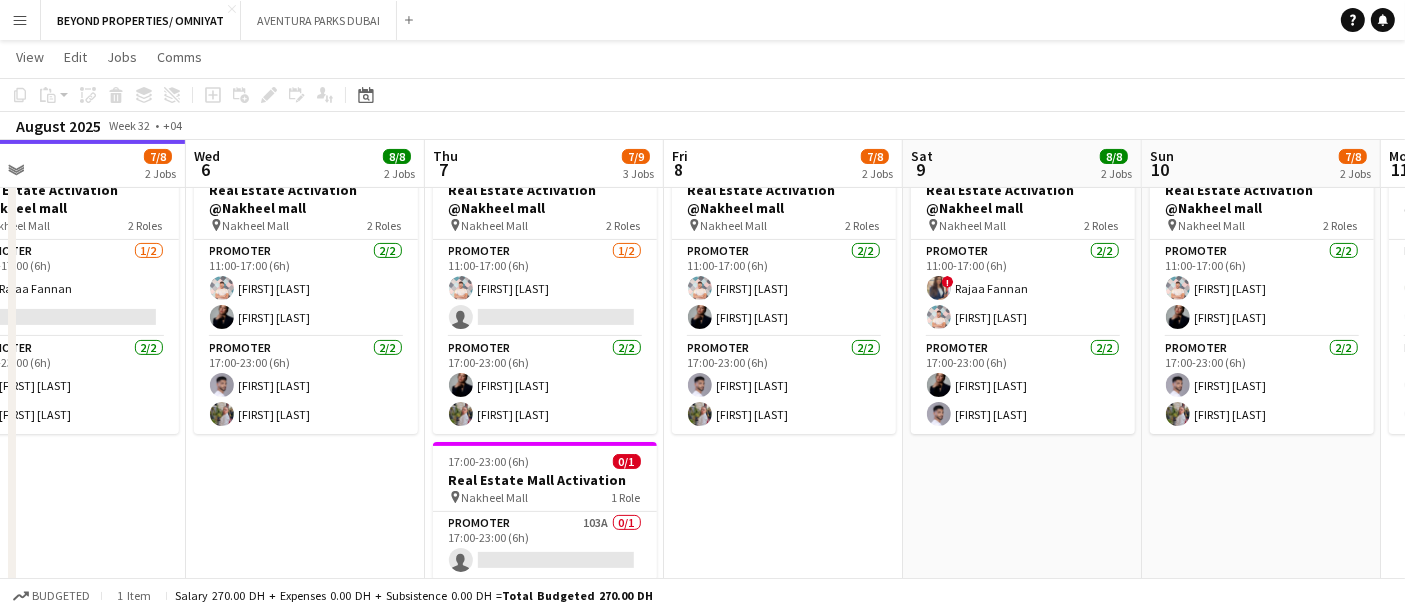drag, startPoint x: 1068, startPoint y: 395, endPoint x: 880, endPoint y: 401, distance: 188.09572 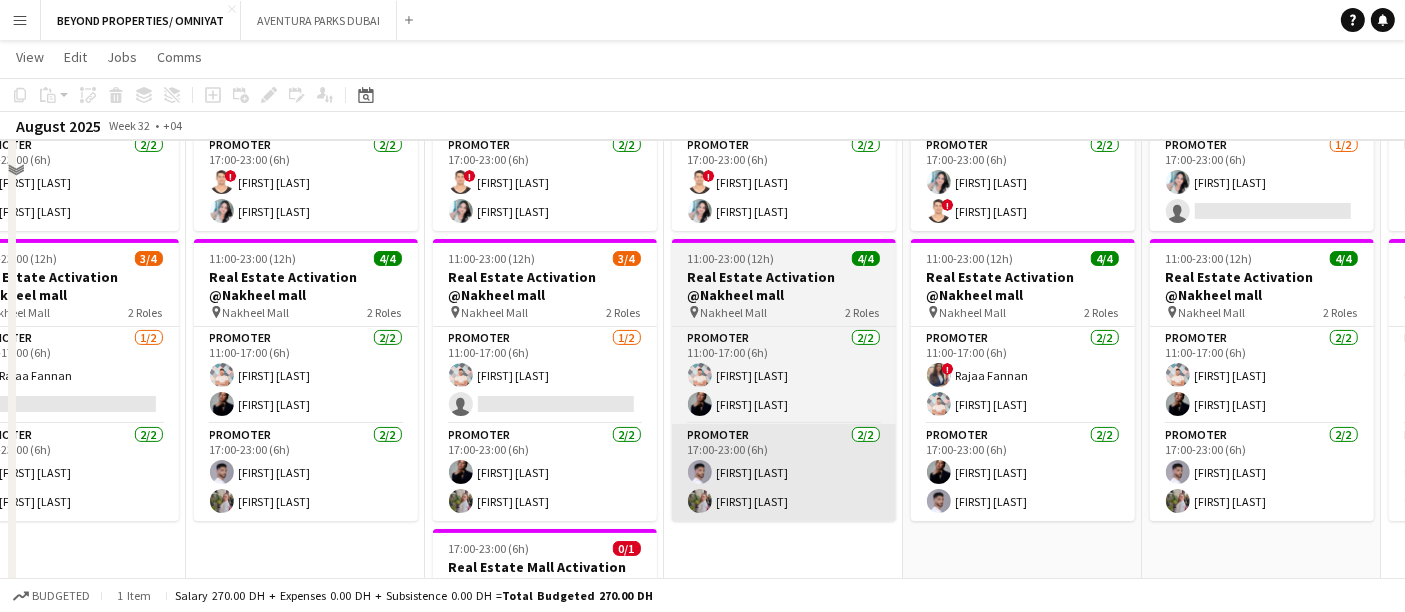 scroll, scrollTop: 111, scrollLeft: 0, axis: vertical 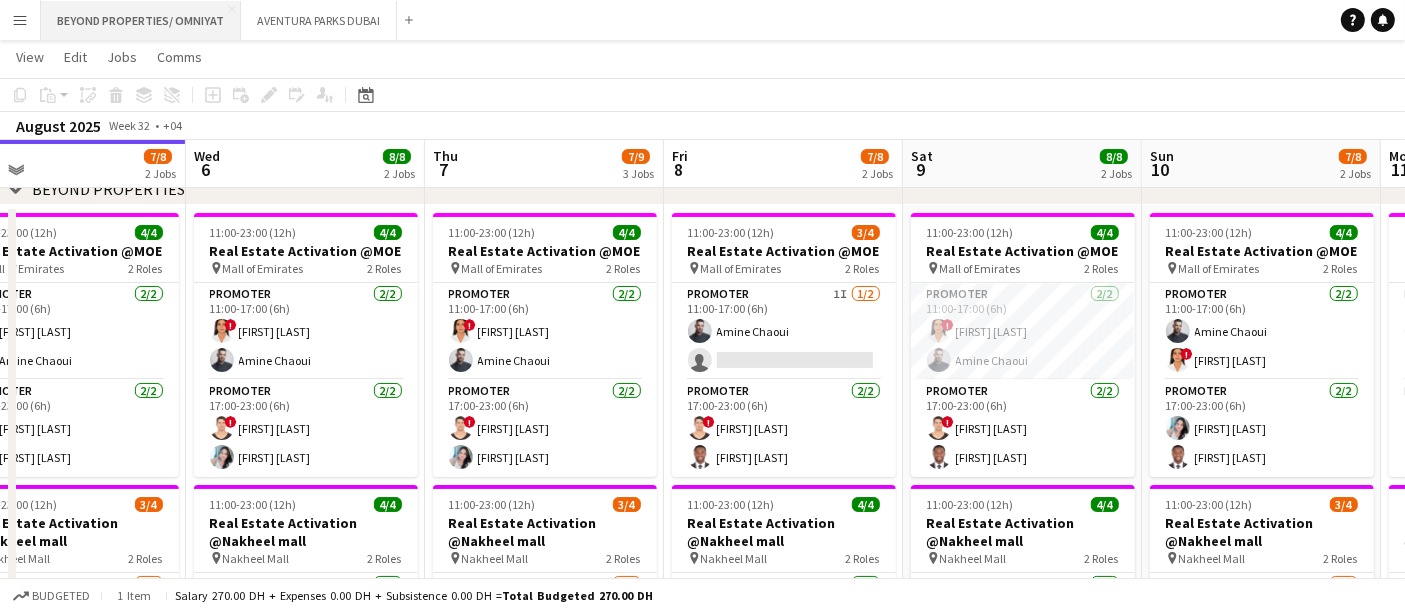 click on "BEYOND PROPERTIES/ OMNIYAT
Close" at bounding box center (141, 20) 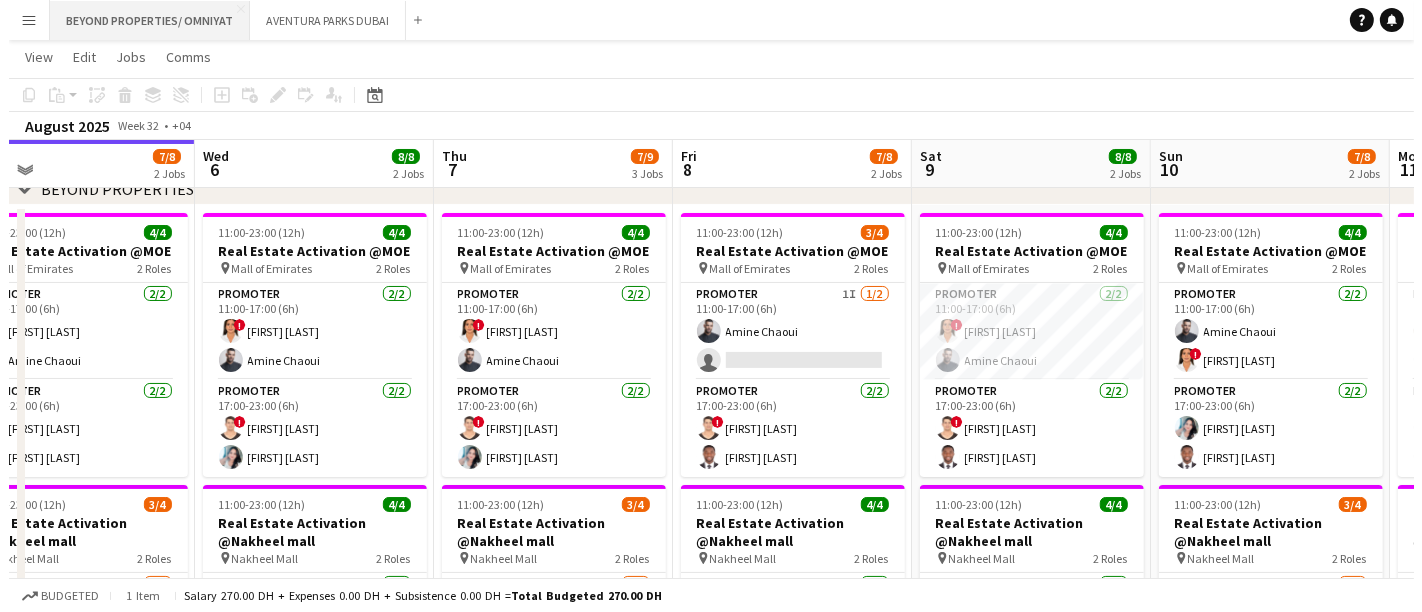 scroll, scrollTop: 0, scrollLeft: 0, axis: both 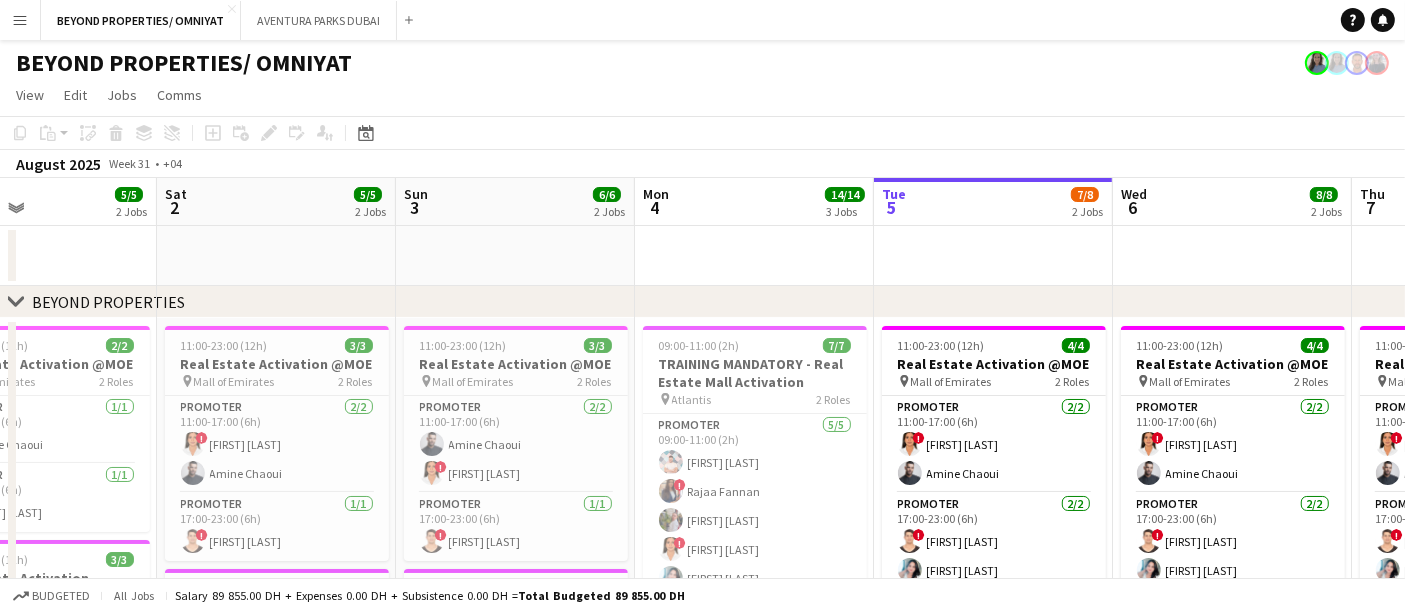 drag, startPoint x: 278, startPoint y: 375, endPoint x: 1151, endPoint y: 378, distance: 873.0051 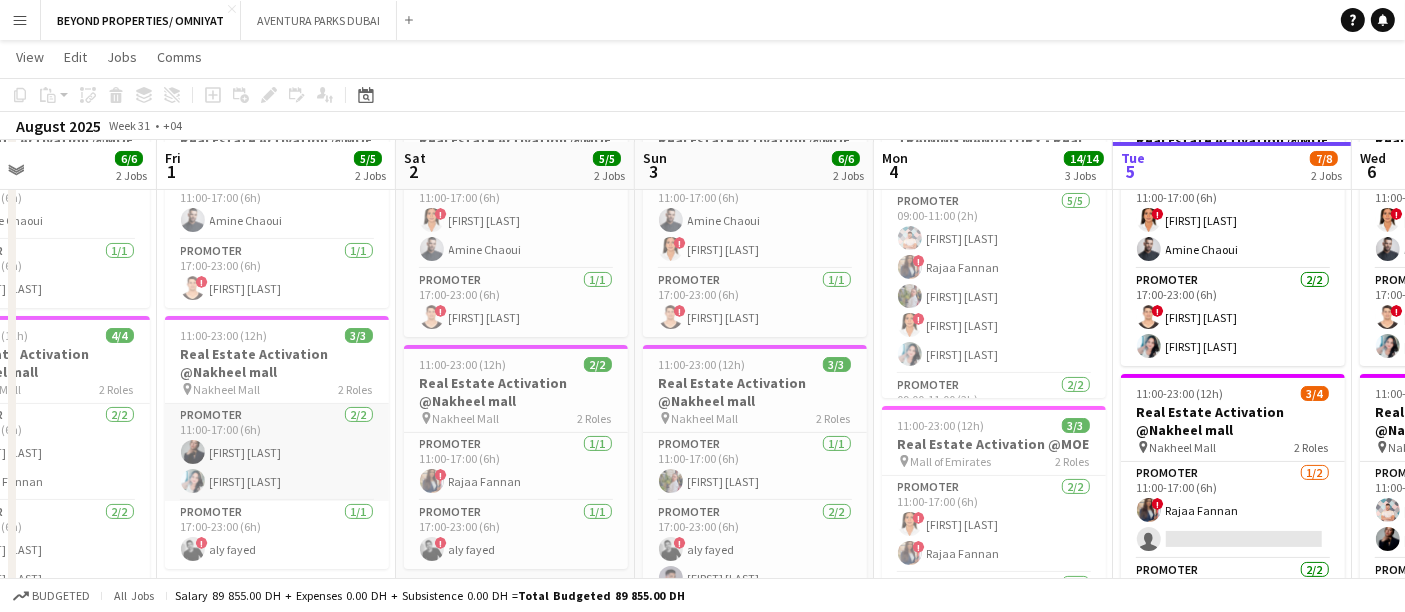 scroll, scrollTop: 333, scrollLeft: 0, axis: vertical 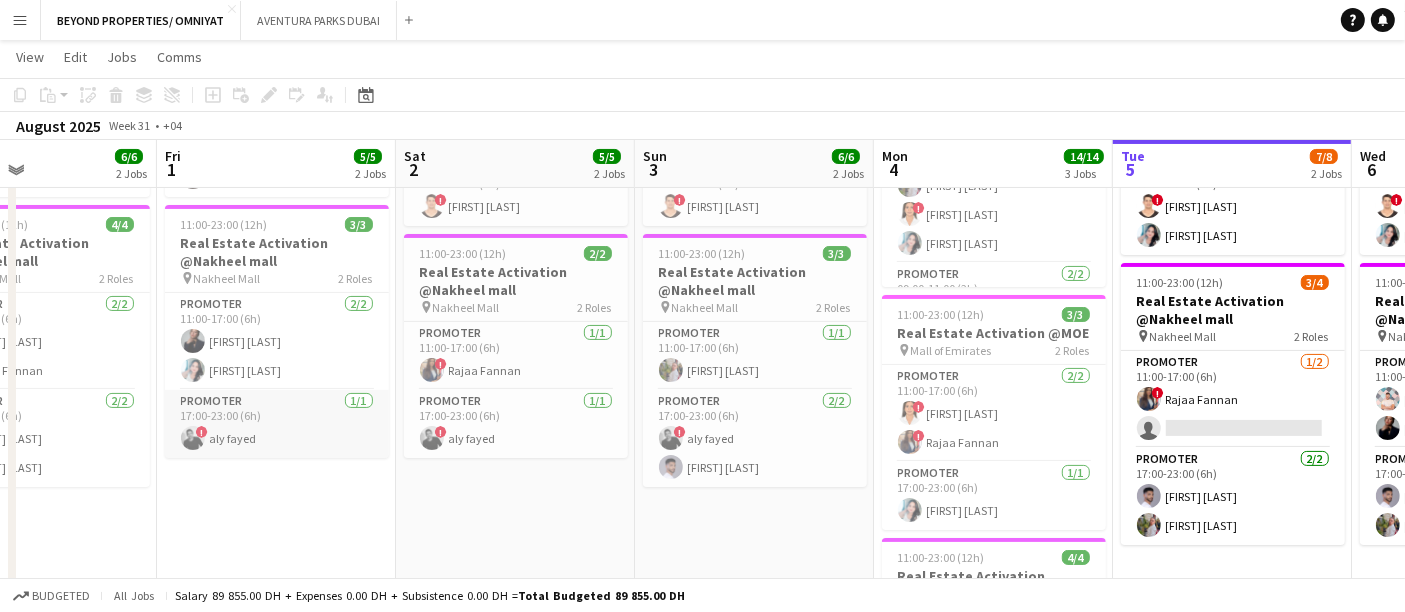 click on "Promoter   1/1   17:00-23:00 (6h)
! [FIRST] [LAST]" at bounding box center (277, 424) 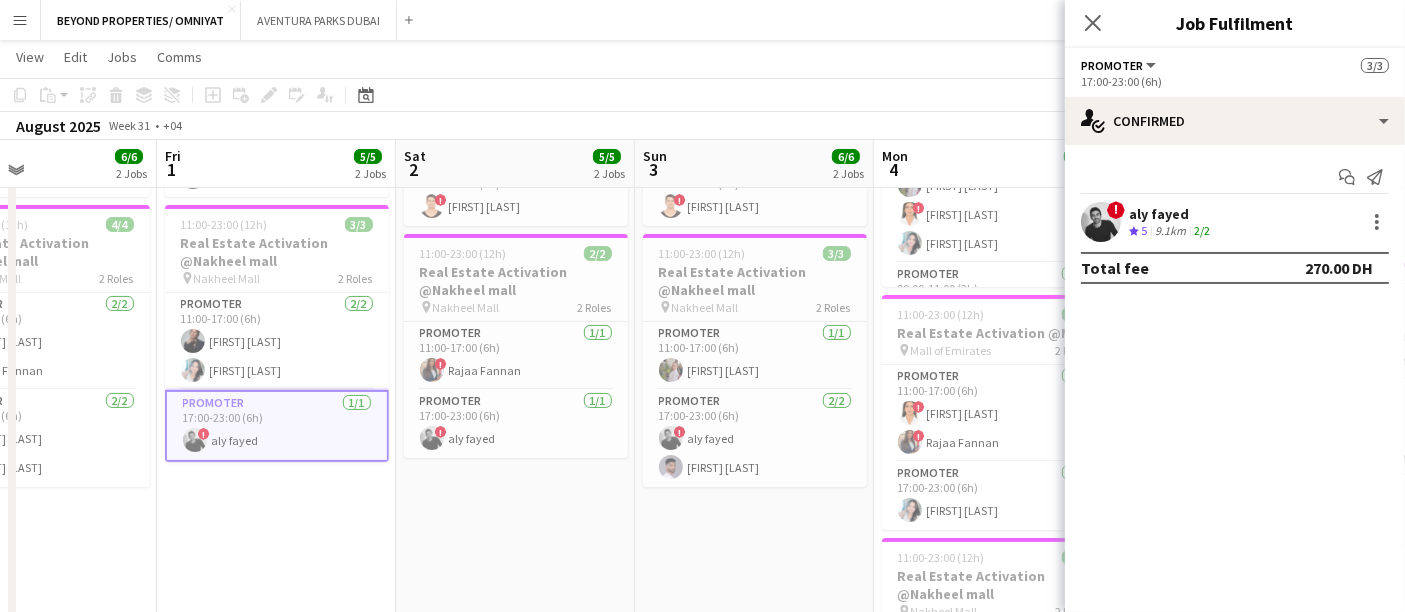 click on "aly fayed" at bounding box center [1171, 214] 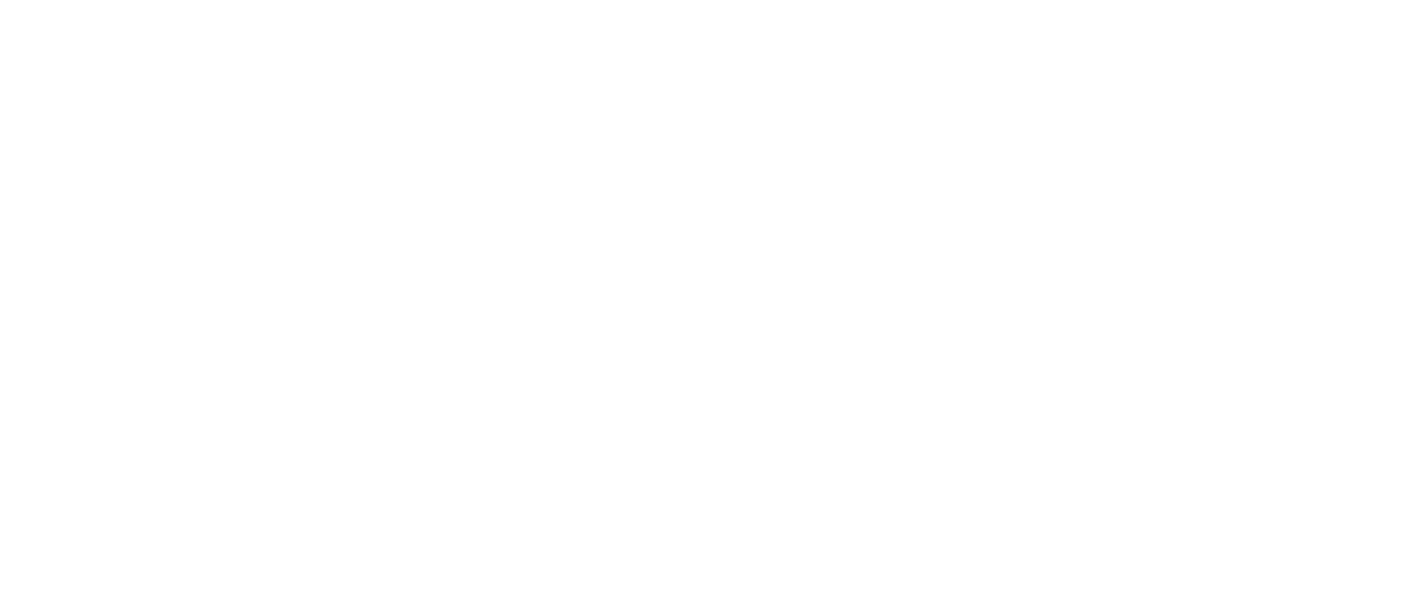 scroll, scrollTop: 0, scrollLeft: 0, axis: both 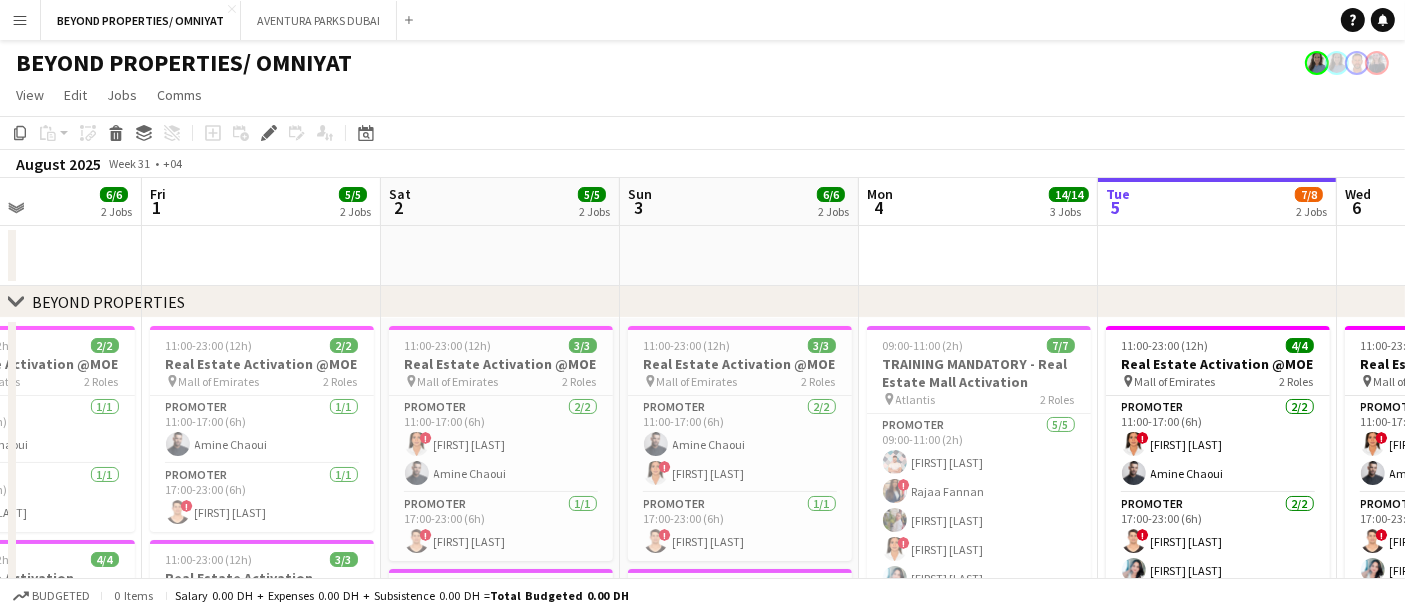drag, startPoint x: 543, startPoint y: 379, endPoint x: 1077, endPoint y: 377, distance: 534.0037 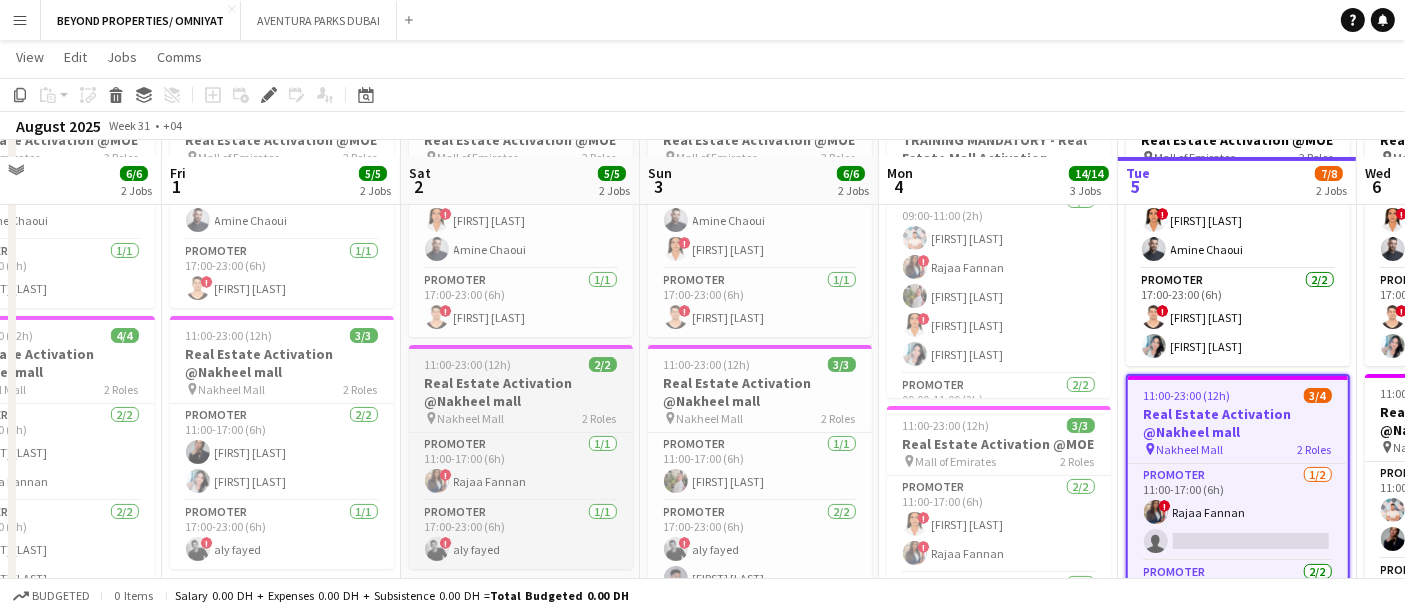 scroll, scrollTop: 333, scrollLeft: 0, axis: vertical 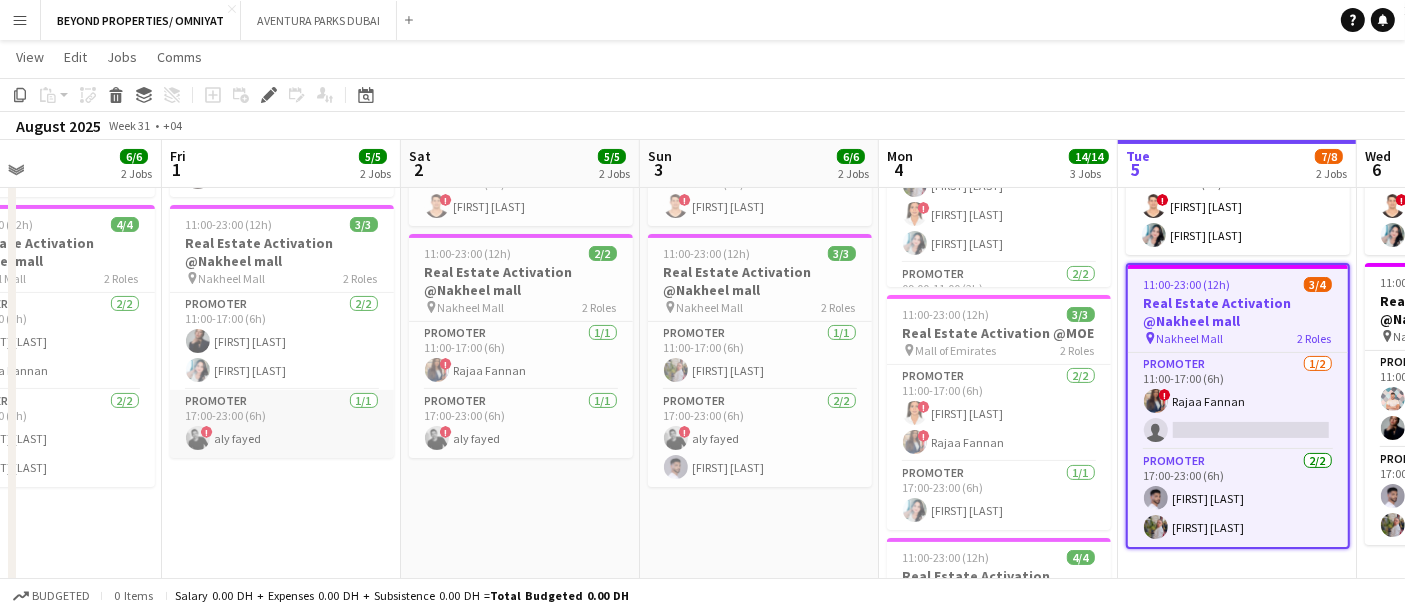 click on "Promoter   1/1   17:00-23:00 (6h)
! [FIRST] [LAST]" at bounding box center (282, 424) 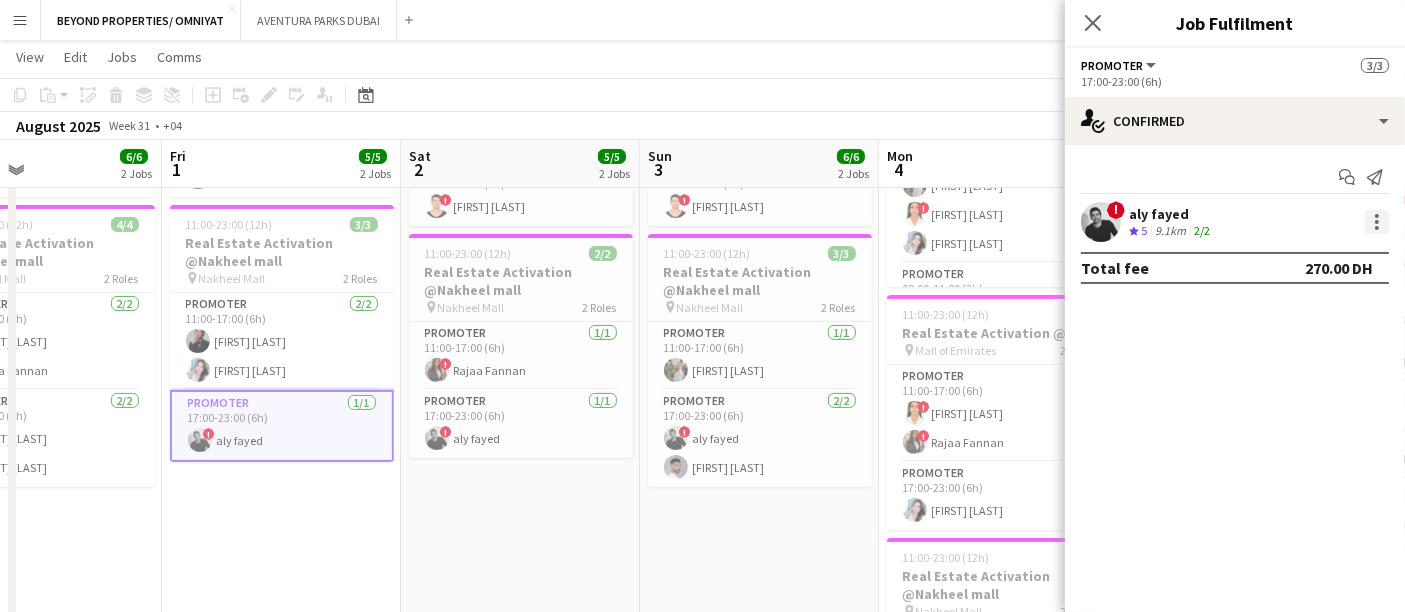 click at bounding box center [1377, 222] 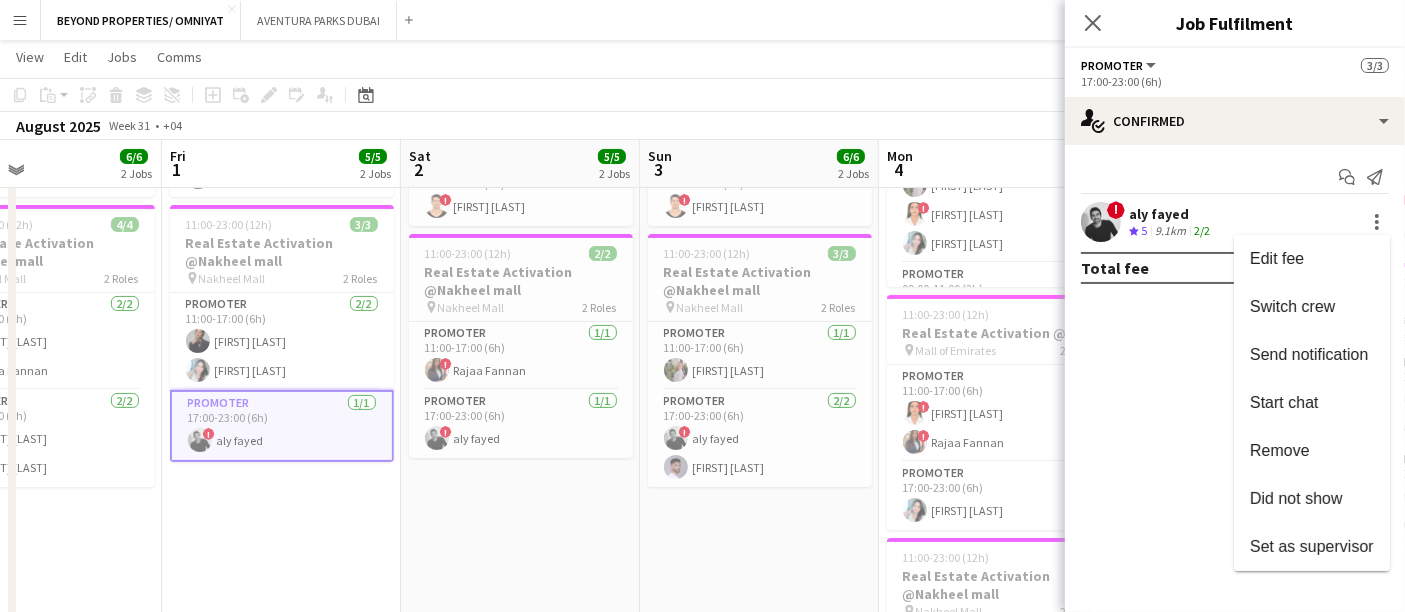 click at bounding box center (702, 306) 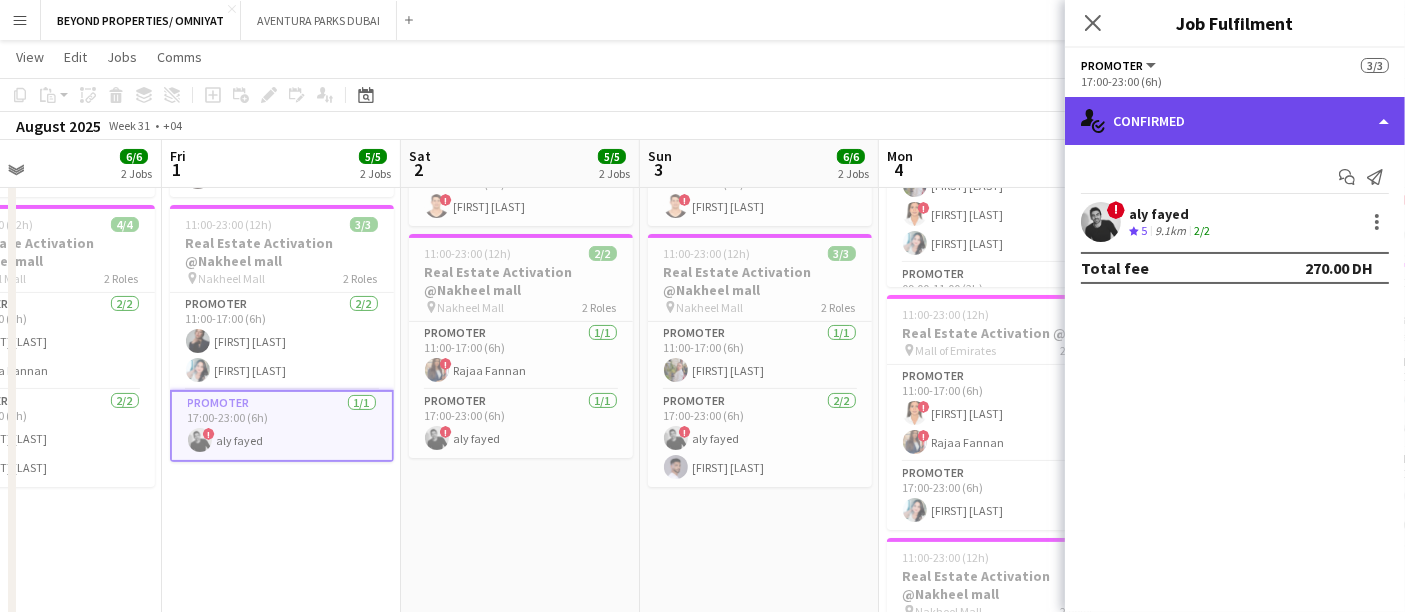 click on "single-neutral-actions-check-2
Confirmed" 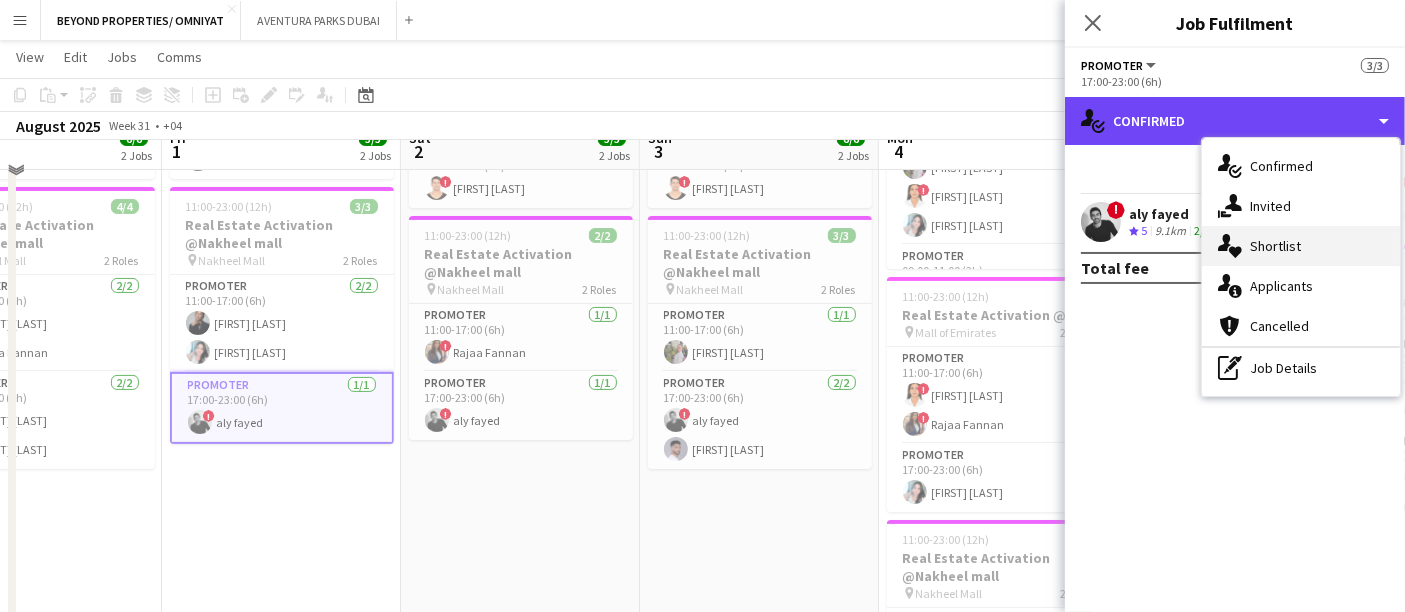 scroll, scrollTop: 444, scrollLeft: 0, axis: vertical 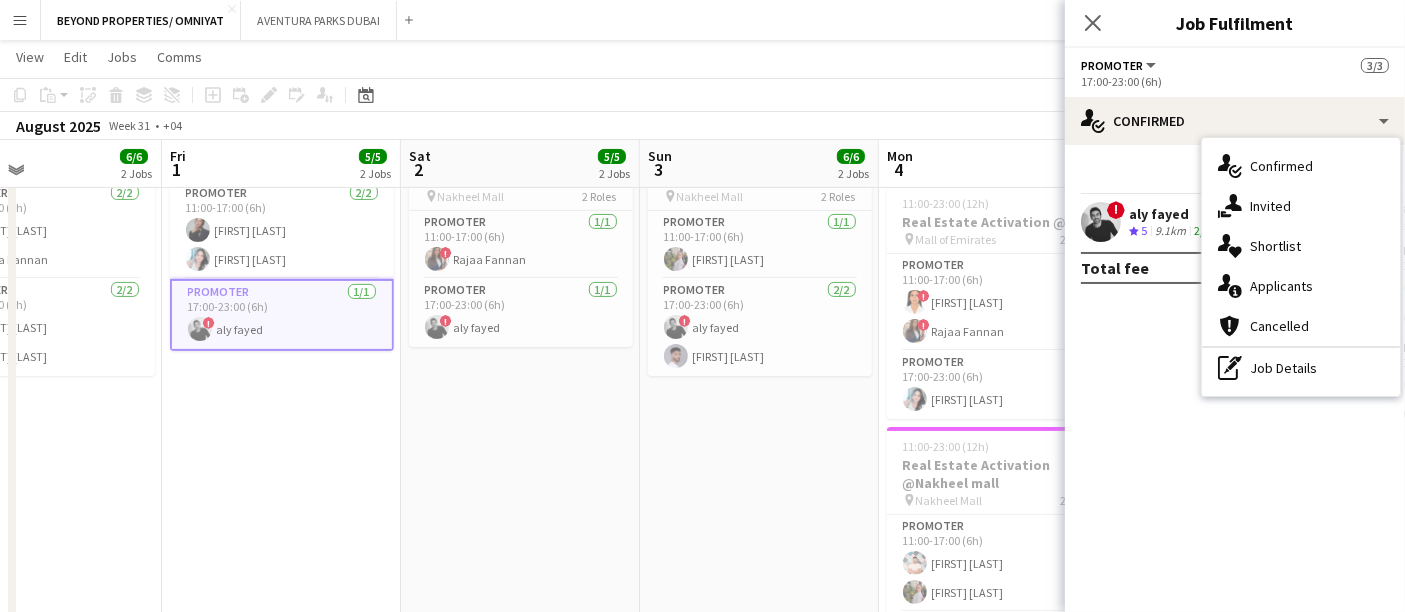 click on "check
Confirmed
Start chat
Send notification
!  aly fayed
Crew rating
5   9.1km  2/2  Total fee   270.00 DH" 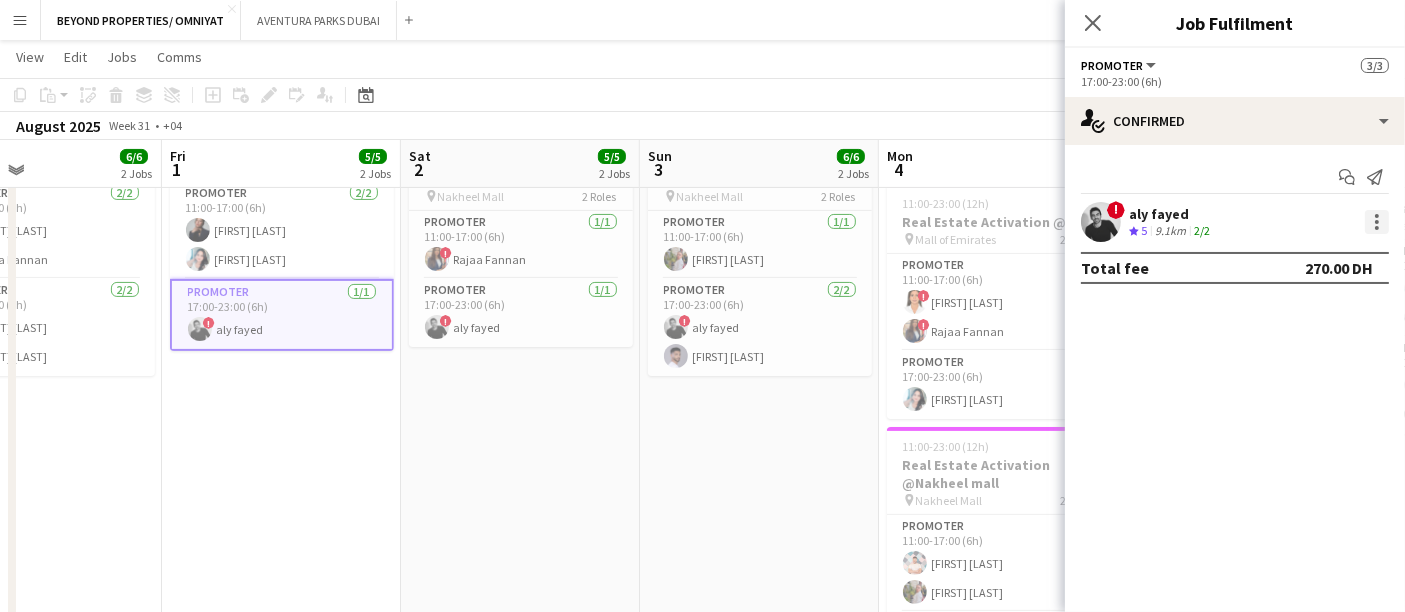 click at bounding box center (1377, 222) 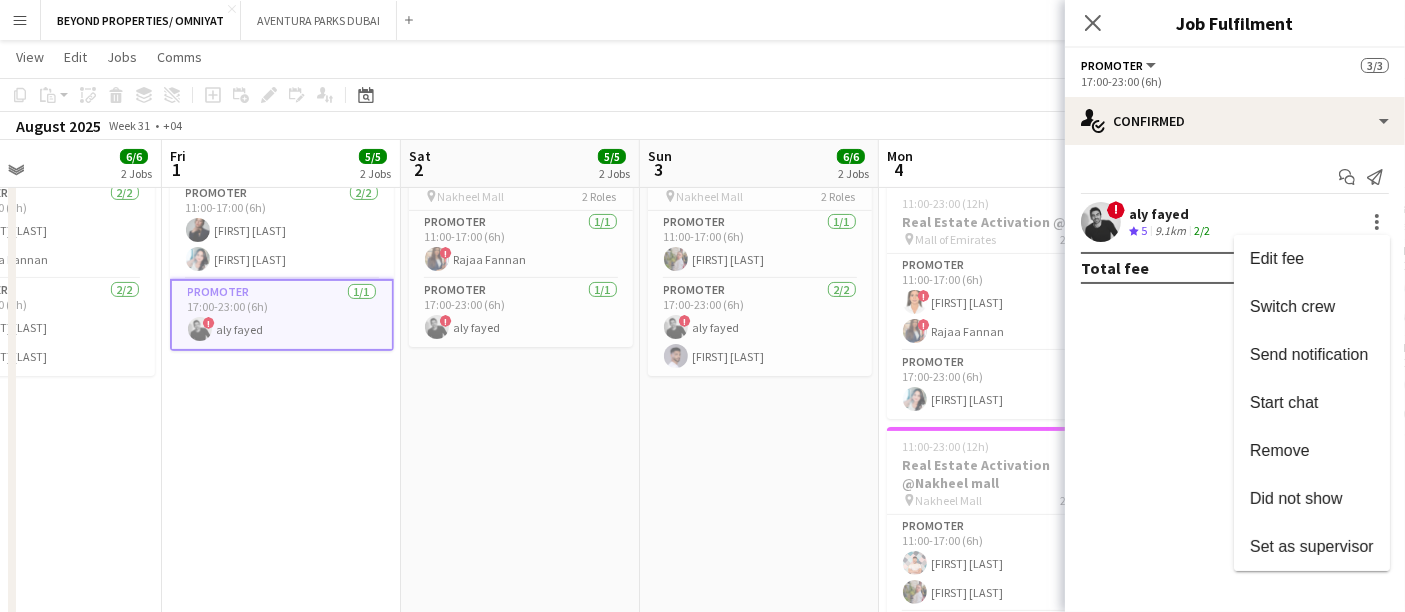click at bounding box center (702, 306) 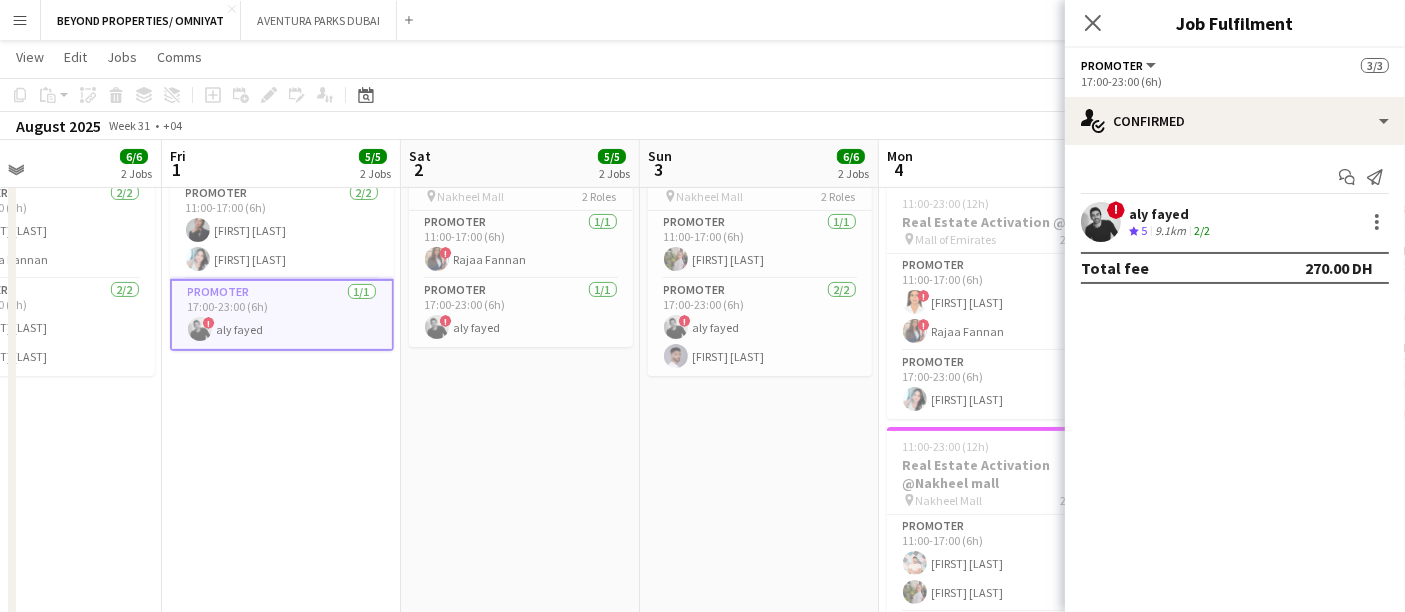 click at bounding box center [1101, 222] 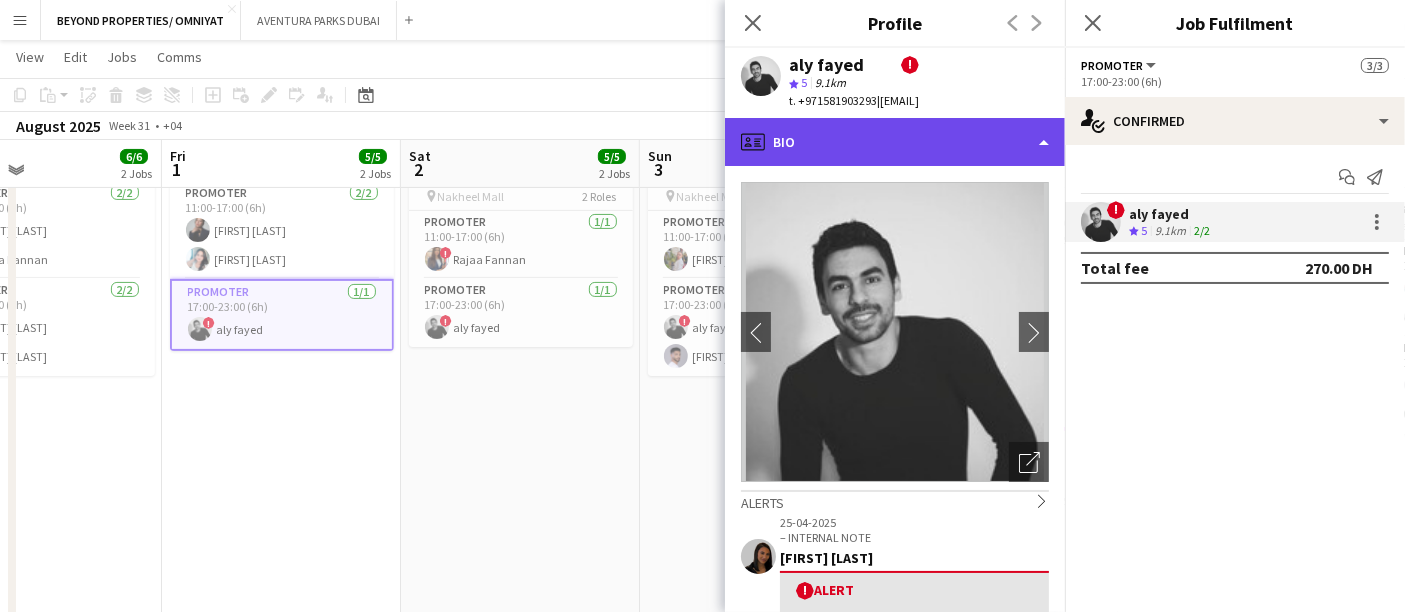 click on "profile
Bio" 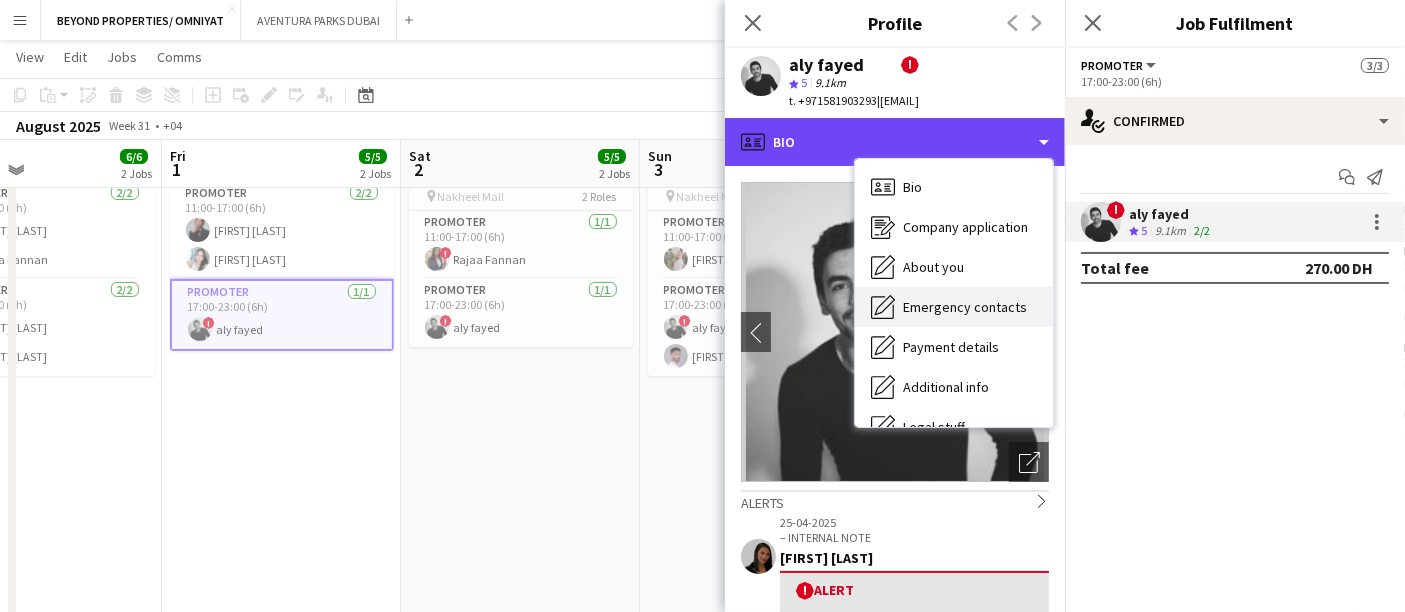 scroll, scrollTop: 107, scrollLeft: 0, axis: vertical 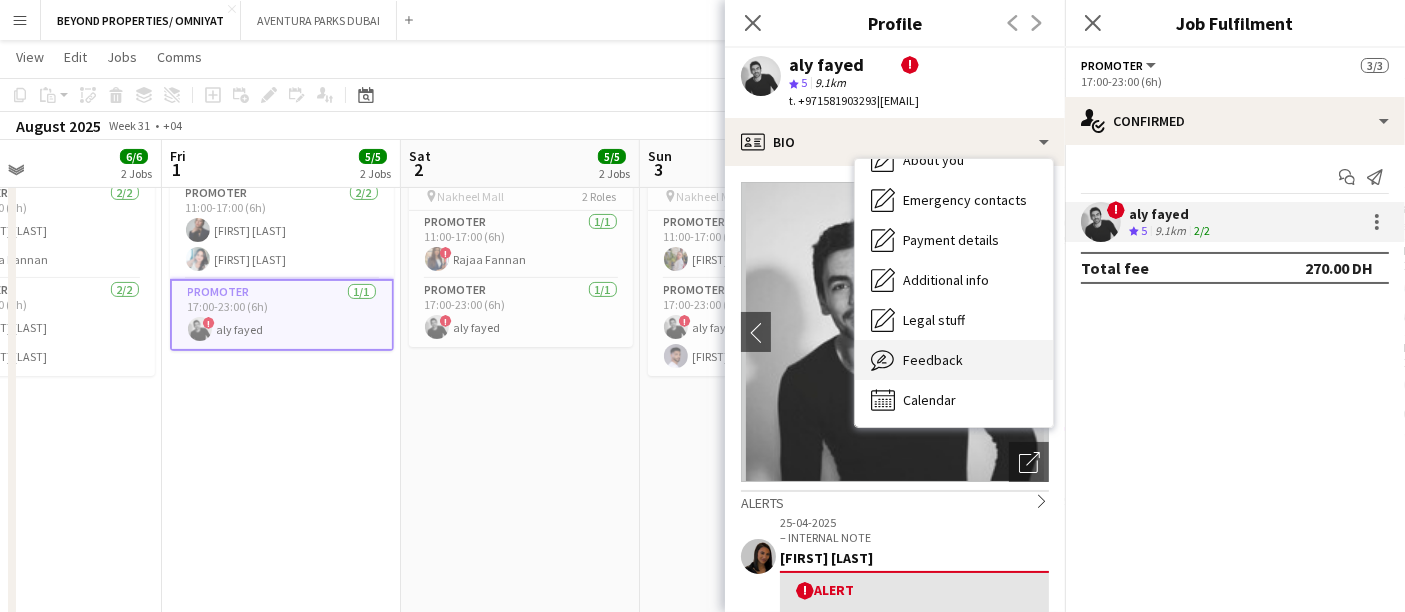 click on "Feedback
Feedback" at bounding box center [954, 360] 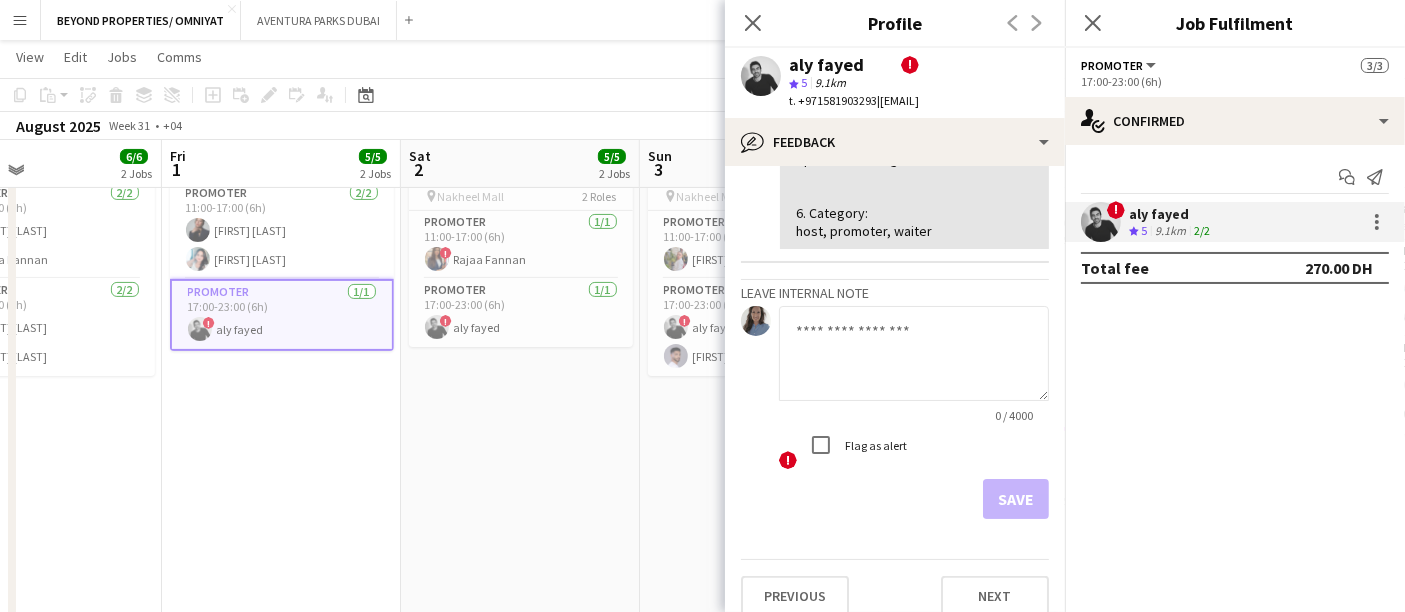 scroll, scrollTop: 762, scrollLeft: 0, axis: vertical 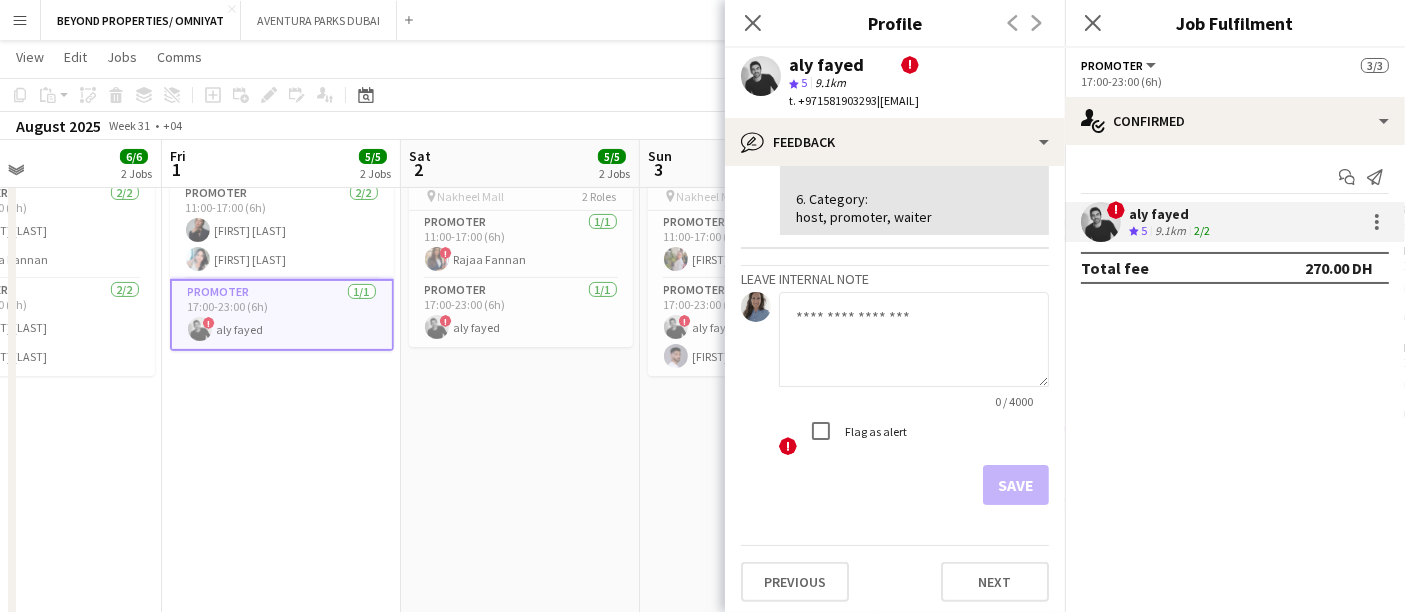 click 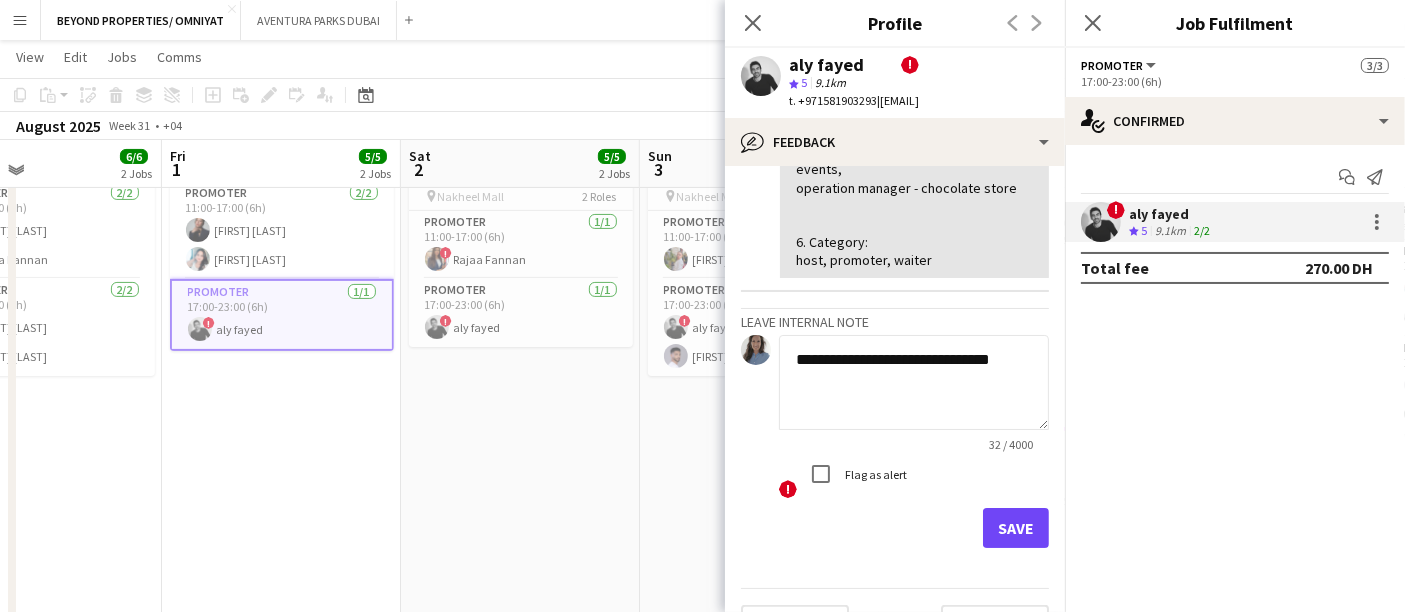 scroll, scrollTop: 762, scrollLeft: 0, axis: vertical 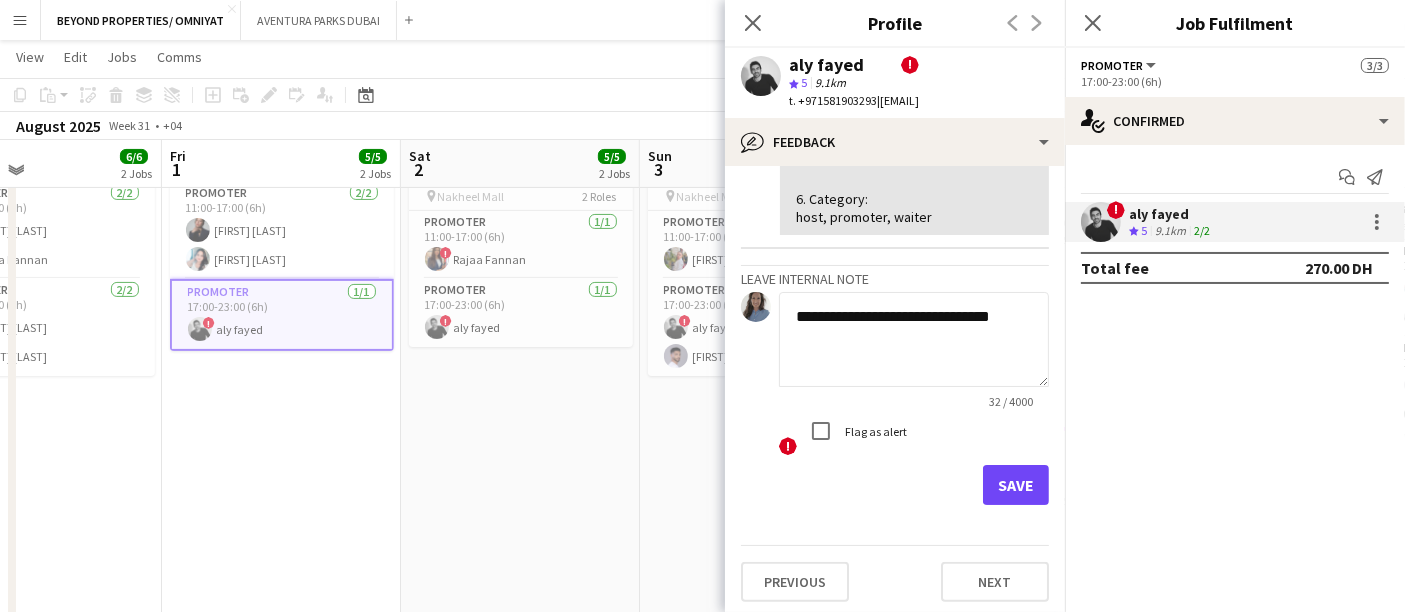 type on "**********" 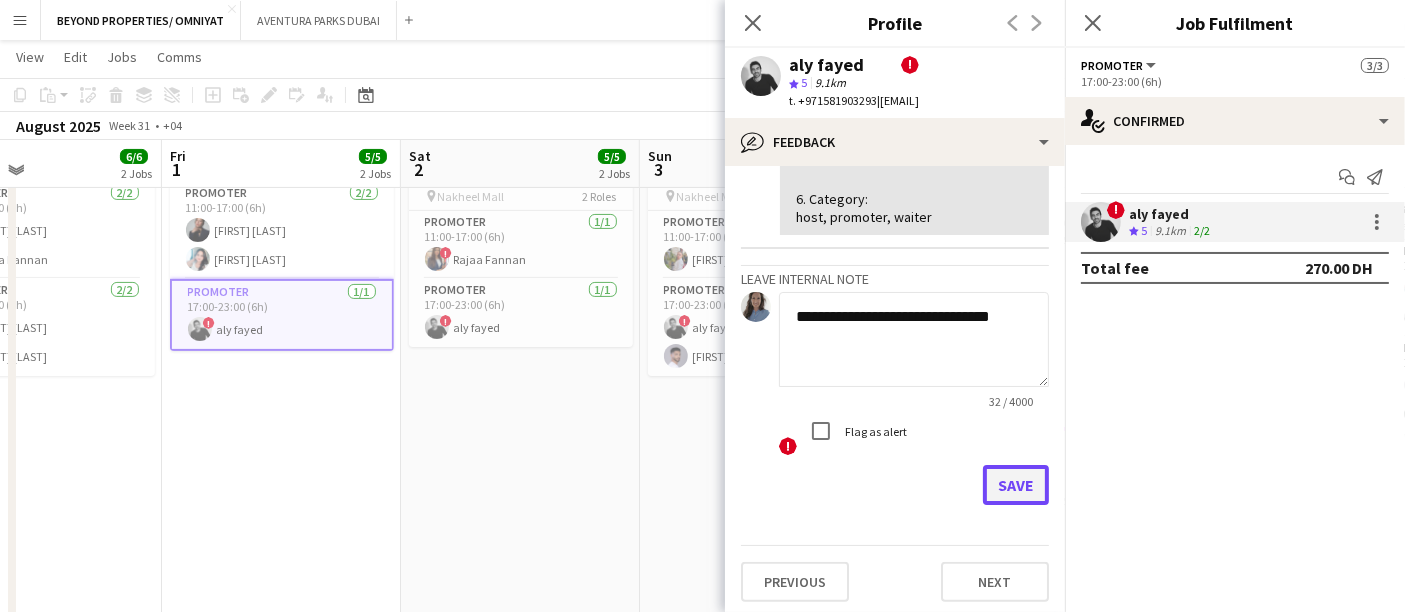 click on "Save" 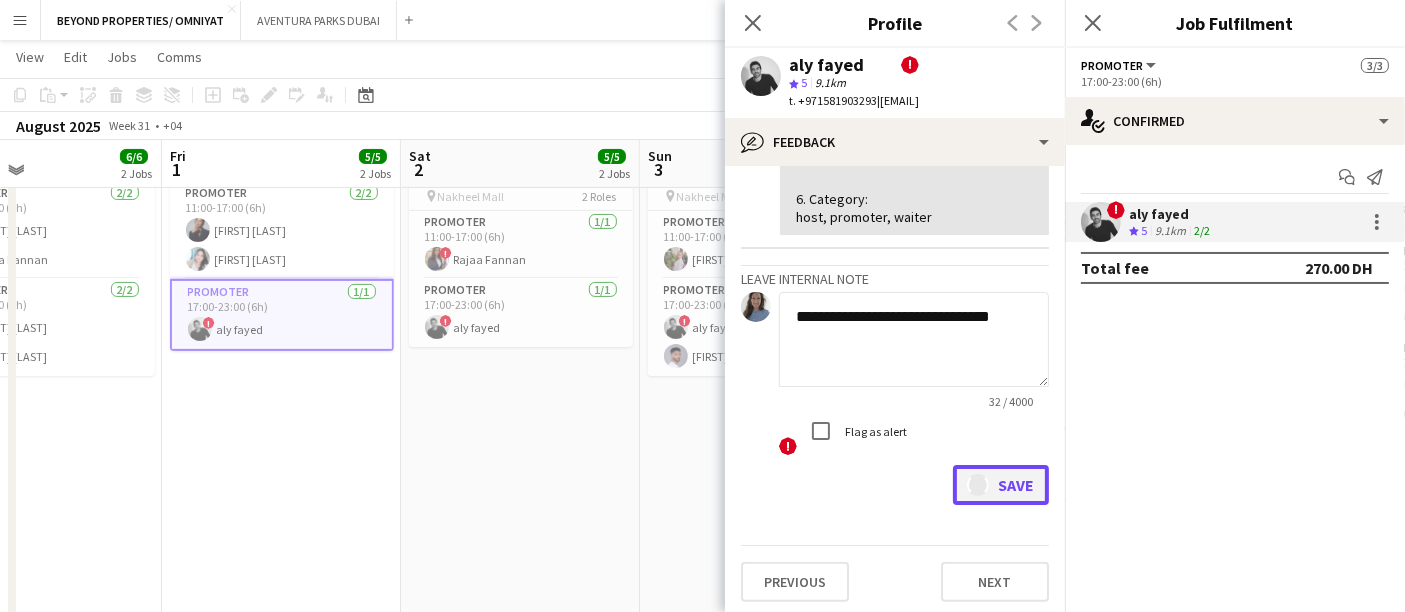 type 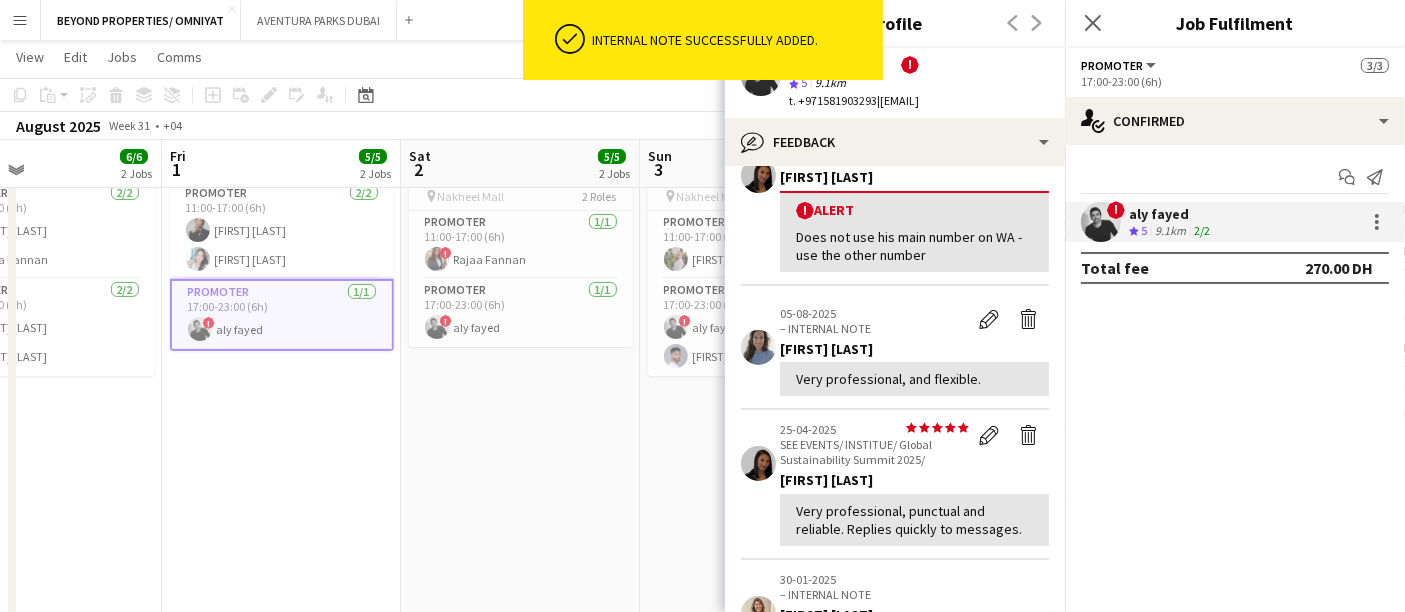 scroll, scrollTop: 877, scrollLeft: 0, axis: vertical 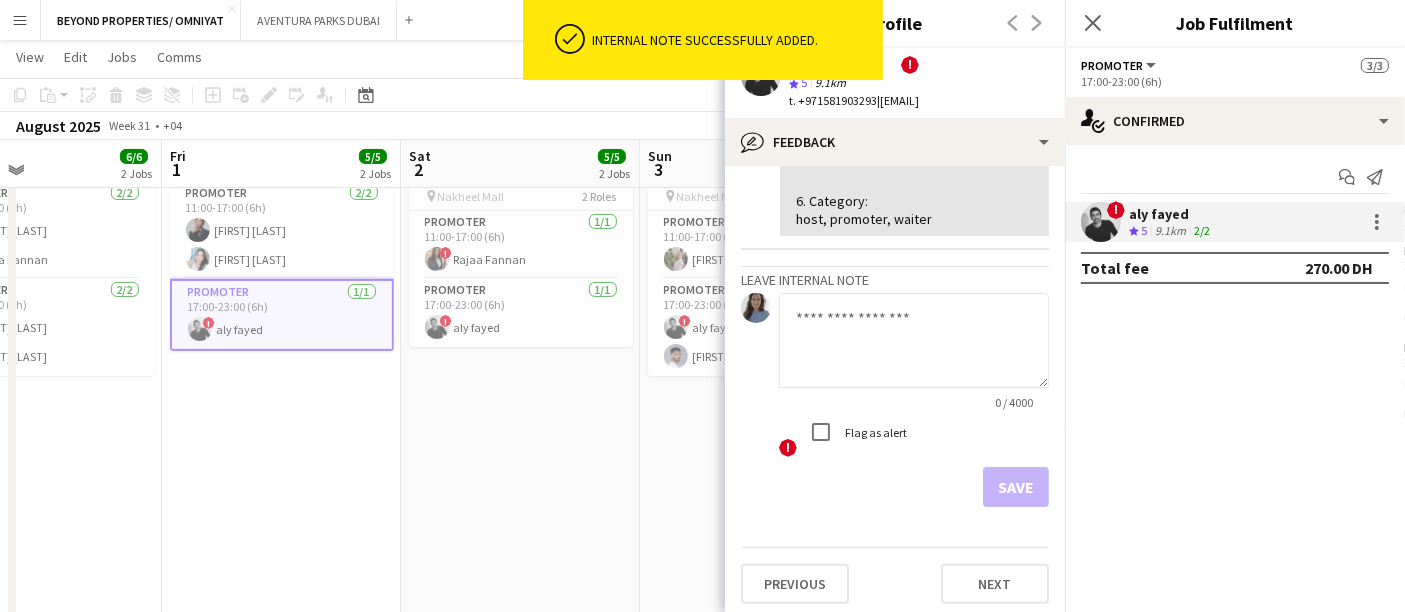 click on "11:00-23:00 (12h)    3/3   Real Estate Activation @MOE
pin
Mall of Emirates   2 Roles   Promoter   2/2   11:00-17:00 (6h)
Amine Chaoui ! maryam qasim  Promoter   1/1   17:00-23:00 (6h)
! Ali Tariq     11:00-23:00 (12h)    3/3   Real Estate Activation @Nakheel mall
pin
Nakheel Mall    2 Roles   Promoter   1/1   11:00-17:00 (6h)
Yulia Morozova  Promoter   2/2   17:00-23:00 (6h)
! aly fayed Mounder Sidali" at bounding box center [759, 321] 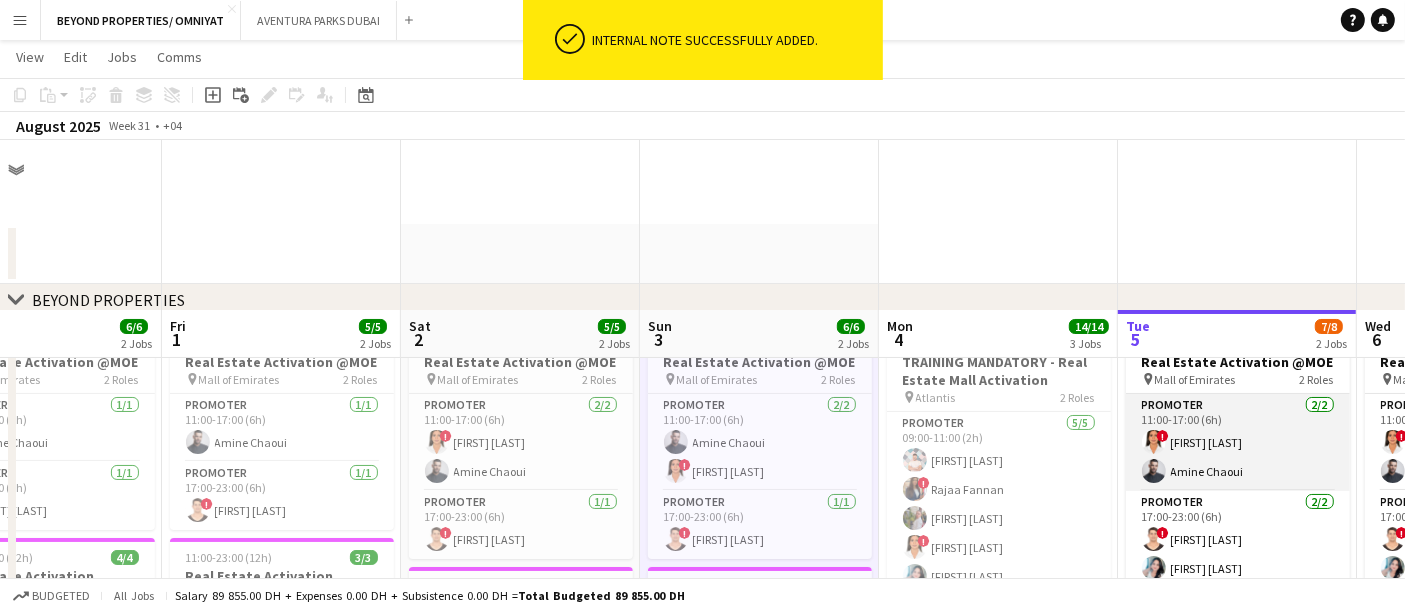 scroll, scrollTop: 555, scrollLeft: 0, axis: vertical 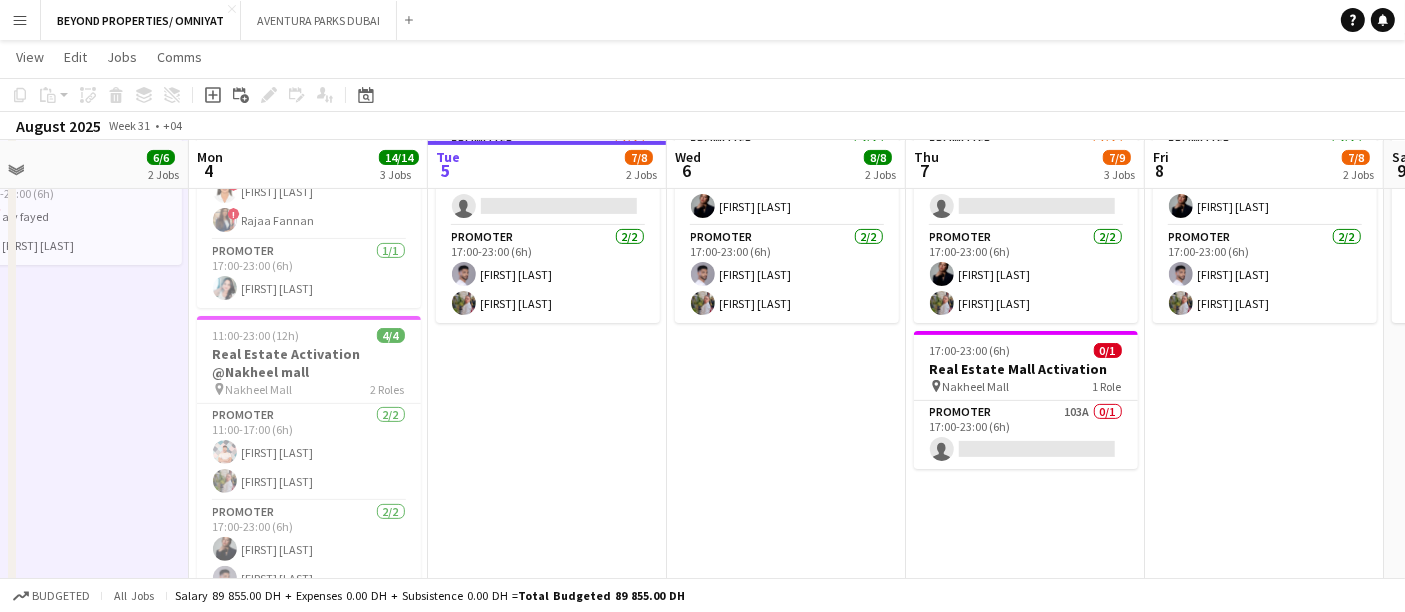 drag, startPoint x: 1208, startPoint y: 386, endPoint x: 518, endPoint y: 267, distance: 700.1864 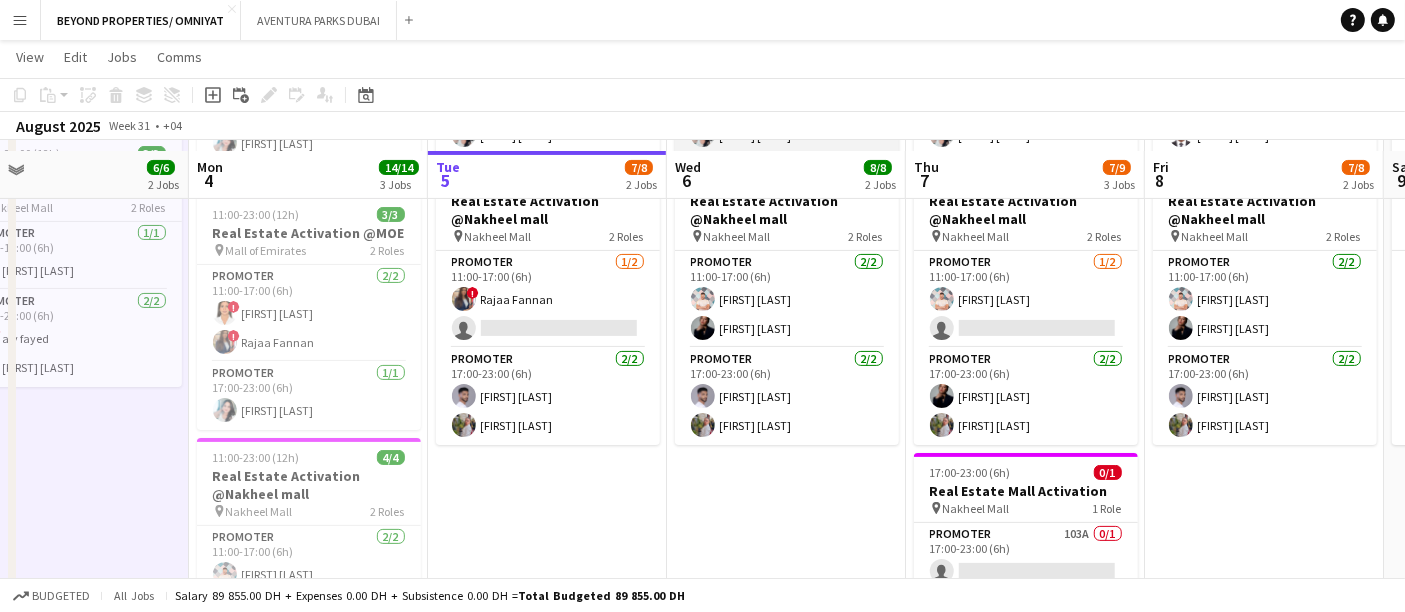 scroll, scrollTop: 444, scrollLeft: 0, axis: vertical 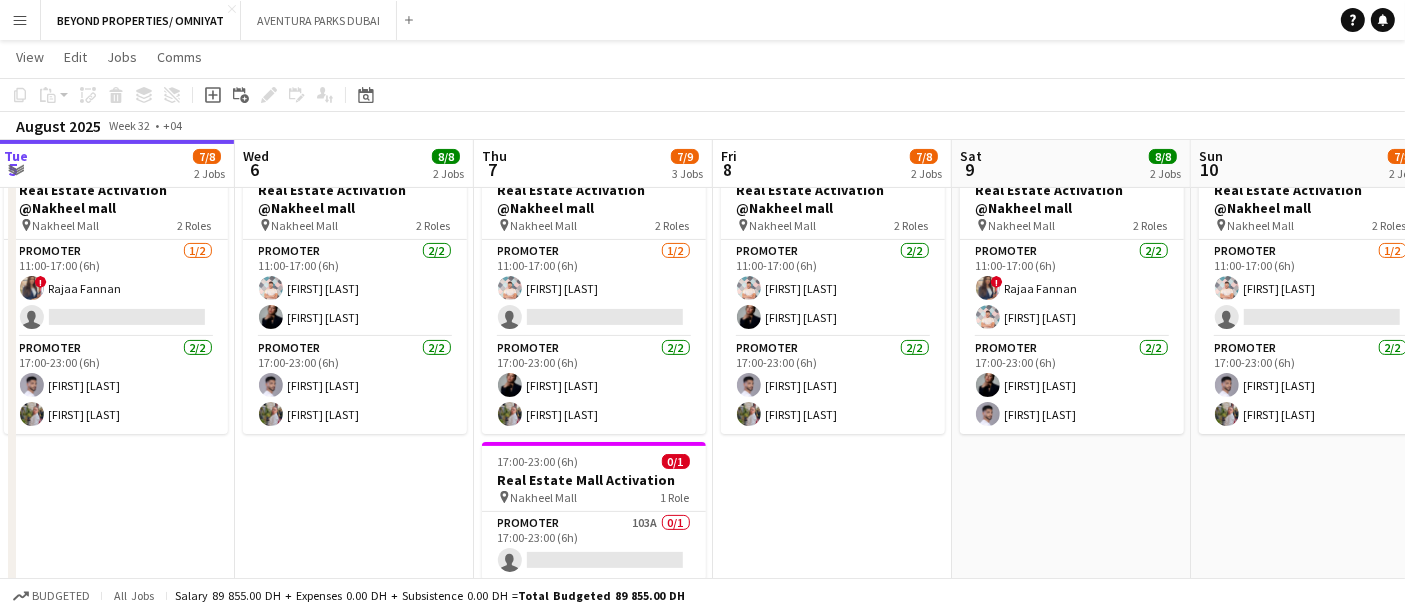 drag, startPoint x: 1329, startPoint y: 495, endPoint x: 897, endPoint y: 512, distance: 432.33435 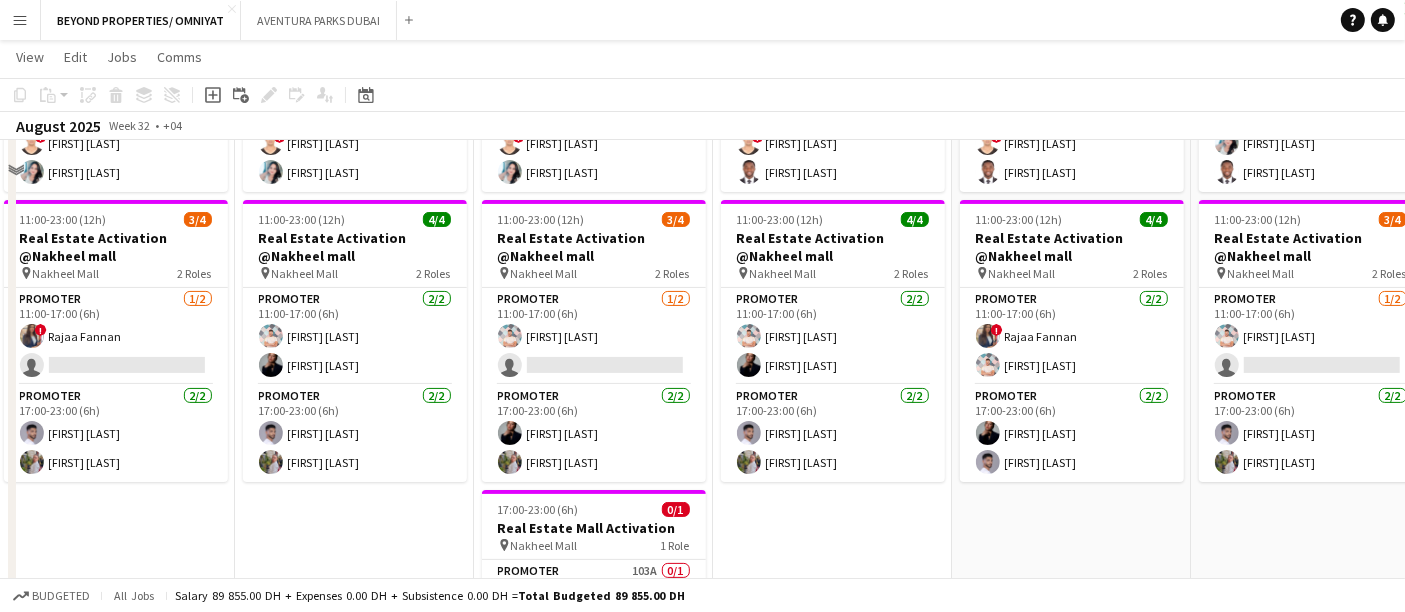 scroll, scrollTop: 444, scrollLeft: 0, axis: vertical 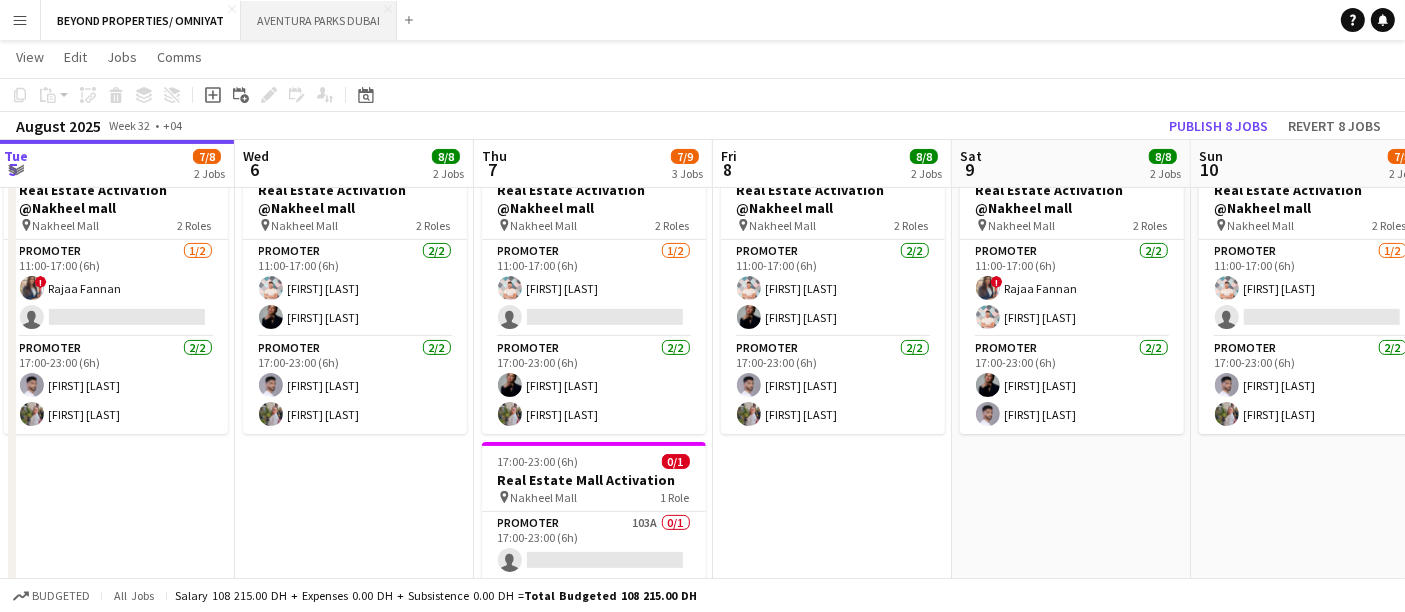 click on "AVENTURA PARKS DUBAI
Close" at bounding box center (319, 20) 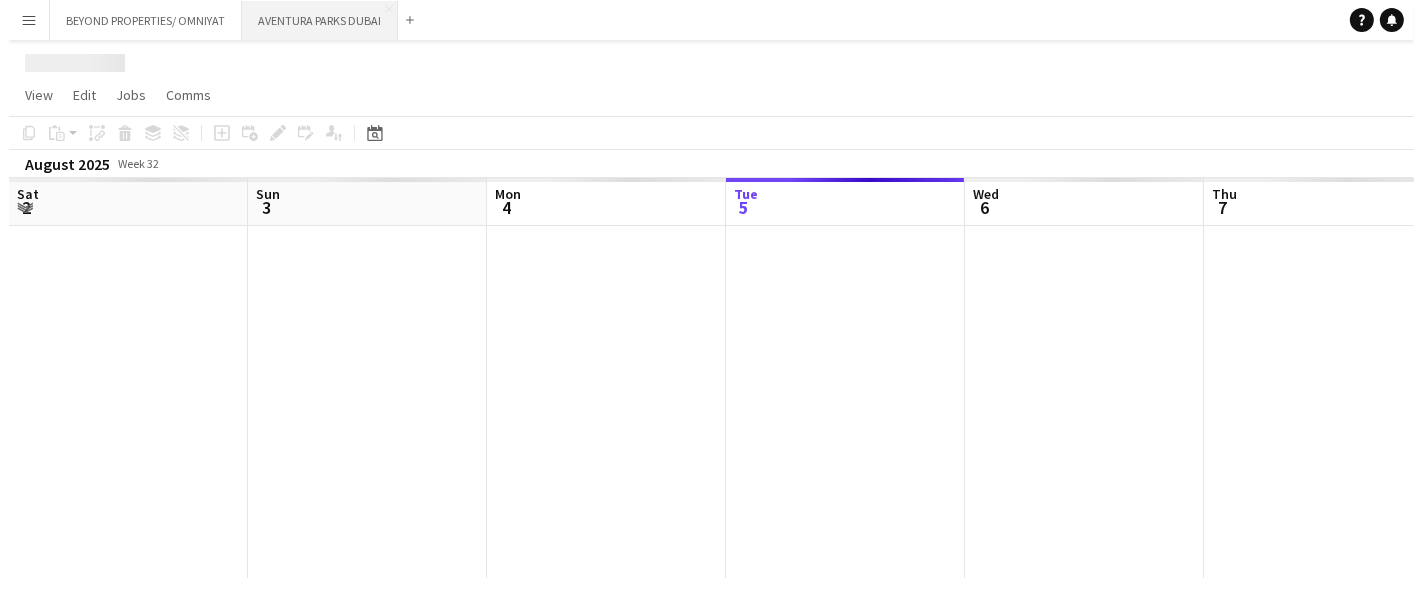 scroll, scrollTop: 0, scrollLeft: 0, axis: both 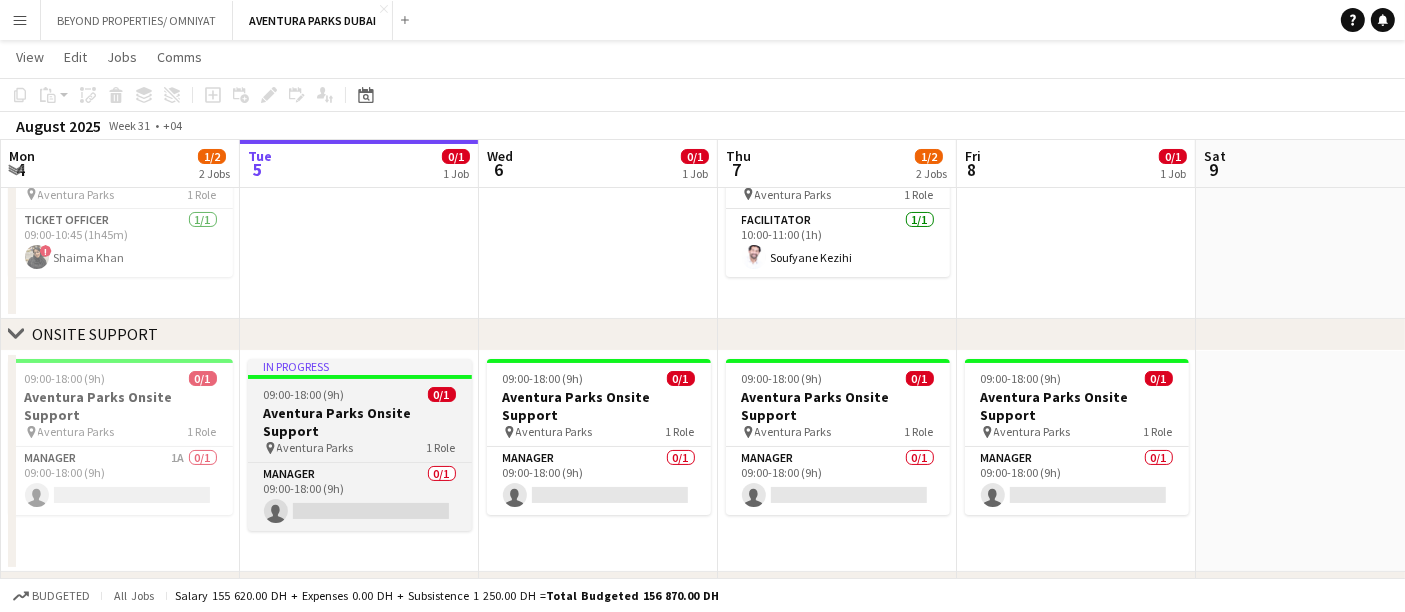 click on "Aventura Parks Onsite Support" at bounding box center [360, 422] 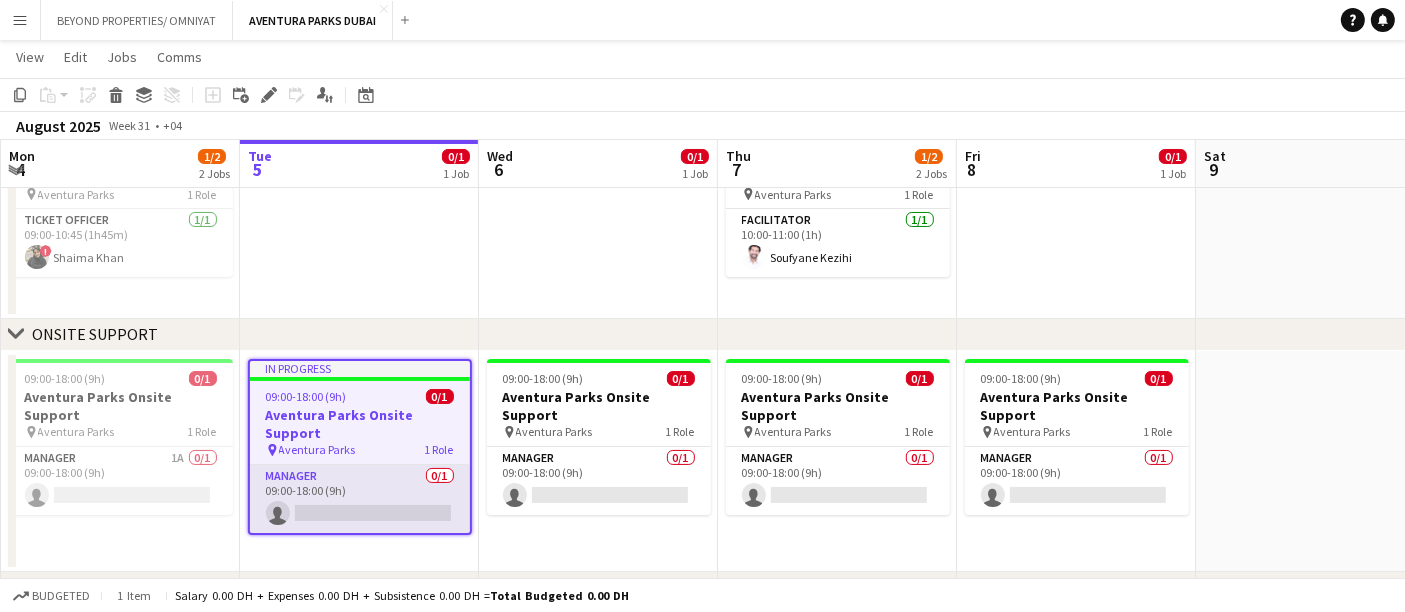 click on "Manager   0/1   09:00-18:00 (9h)
single-neutral-actions" at bounding box center [360, 499] 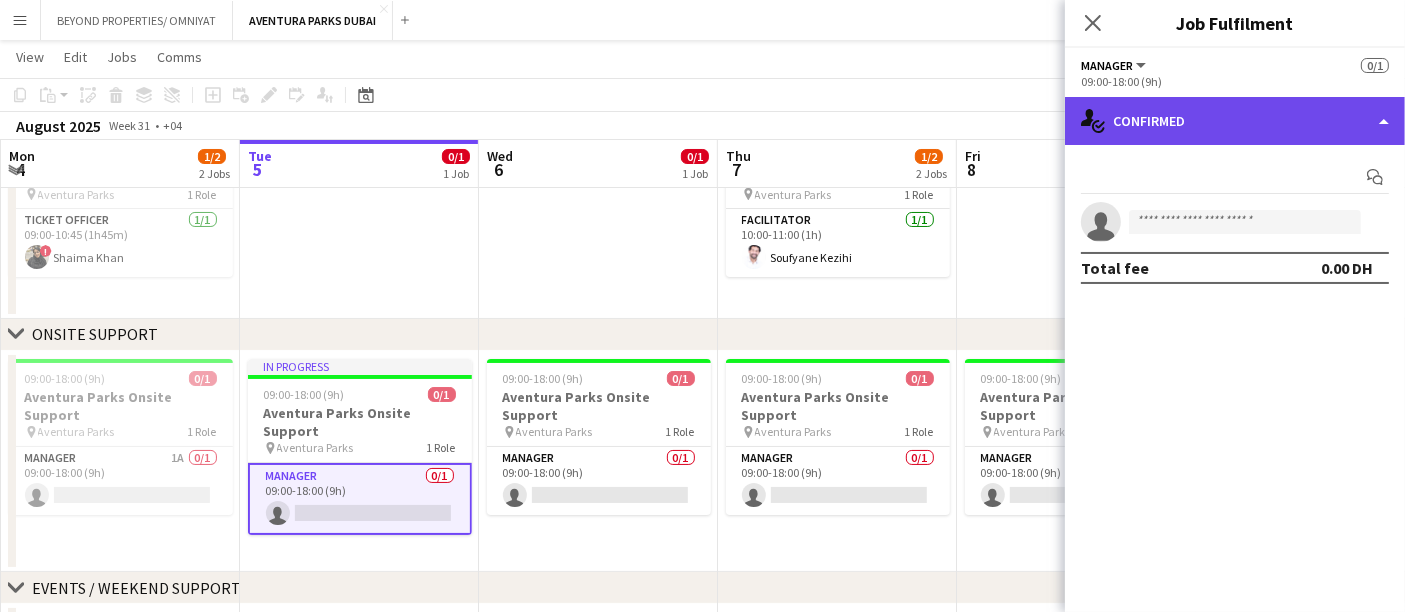 click on "single-neutral-actions-check-2
Confirmed" 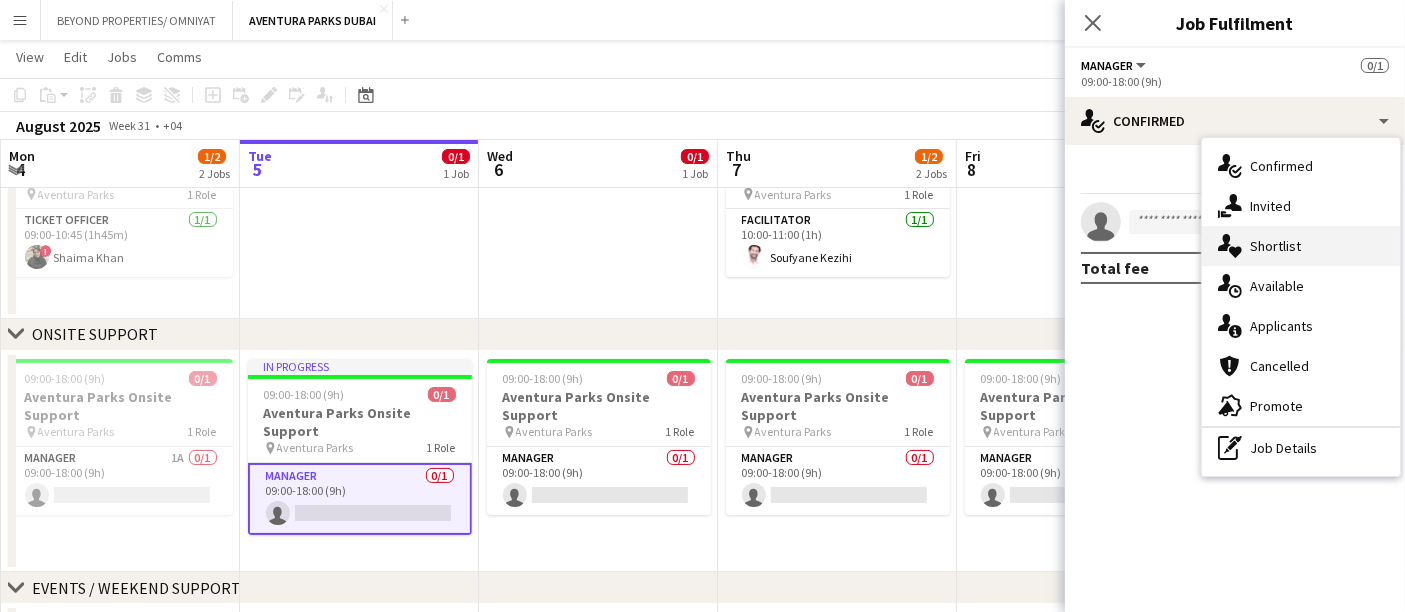 click on "single-neutral-actions-heart
Shortlist" at bounding box center [1301, 246] 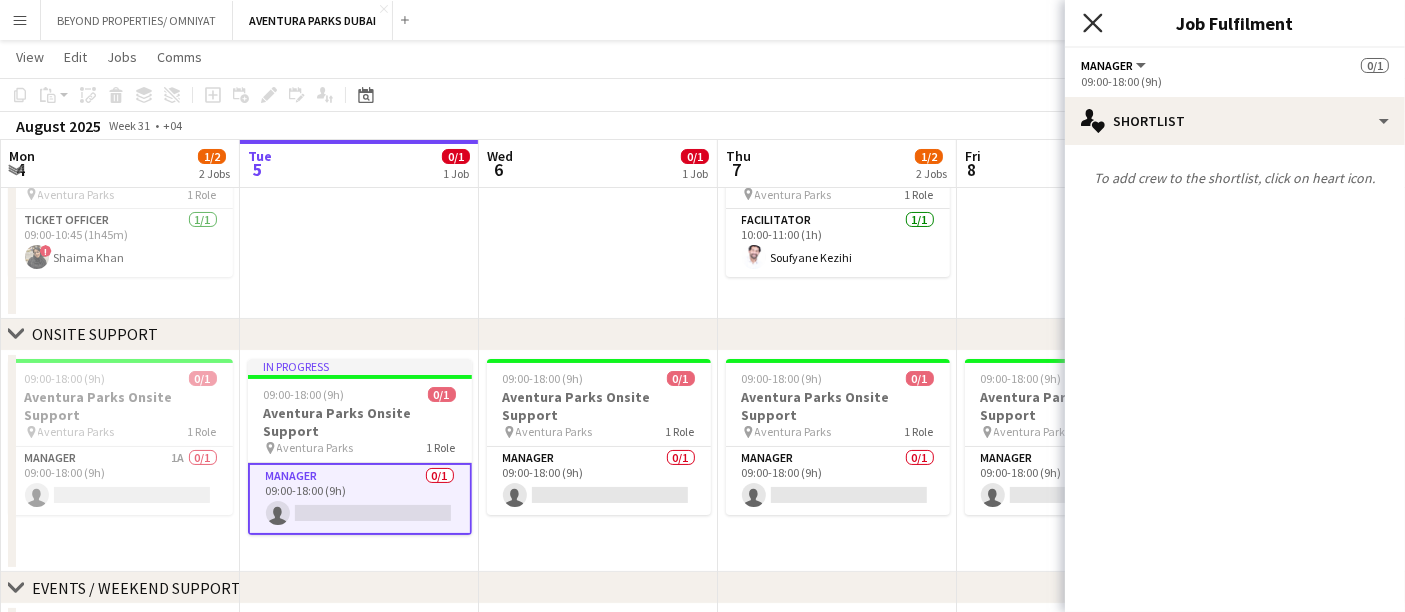 click on "Close pop-in" 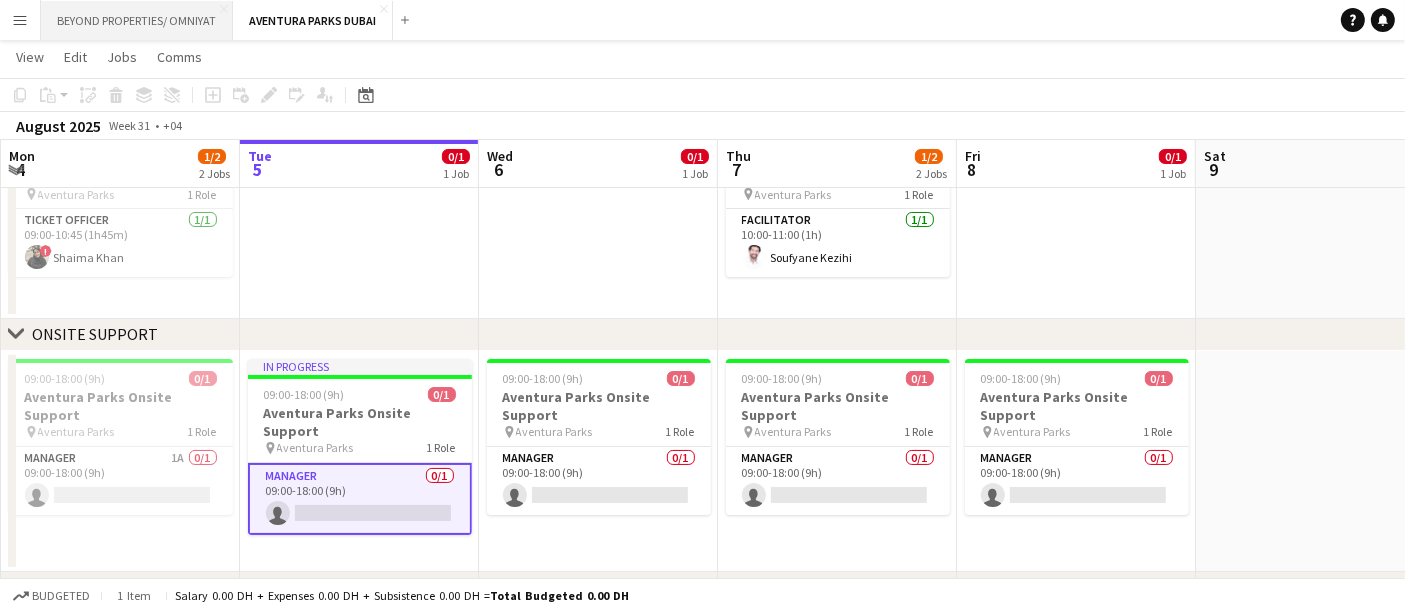 click on "BEYOND PROPERTIES/ OMNIYAT
Close" at bounding box center [137, 20] 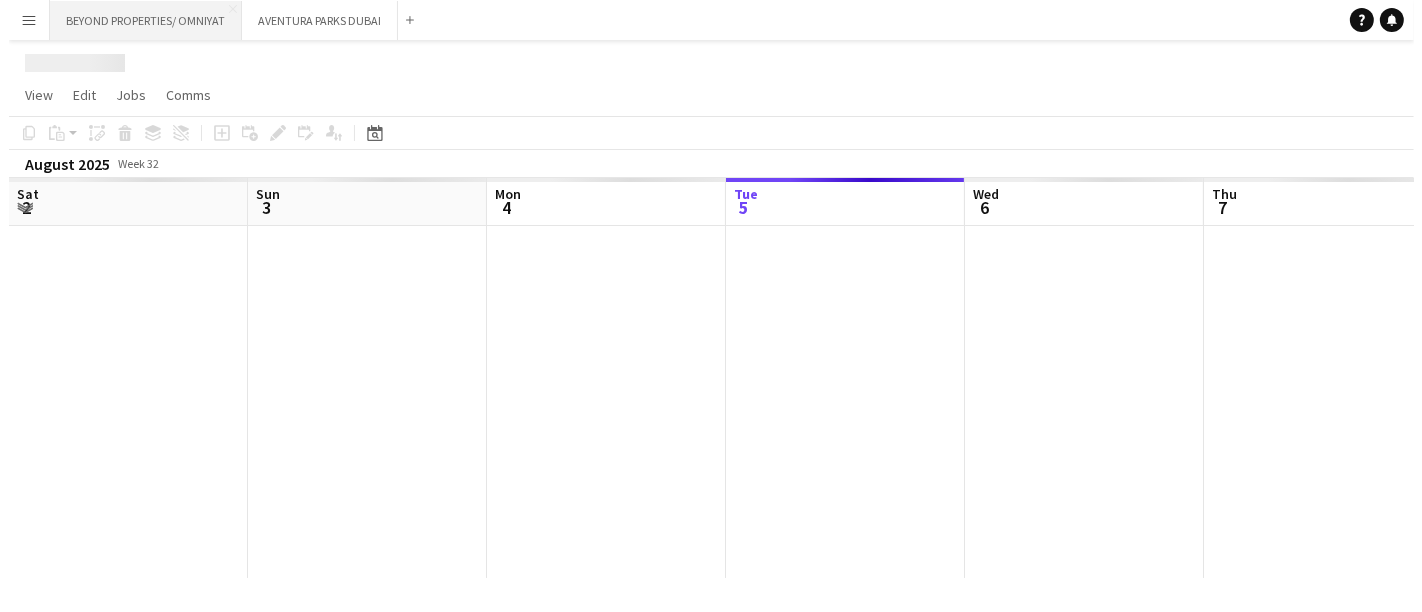 scroll, scrollTop: 0, scrollLeft: 0, axis: both 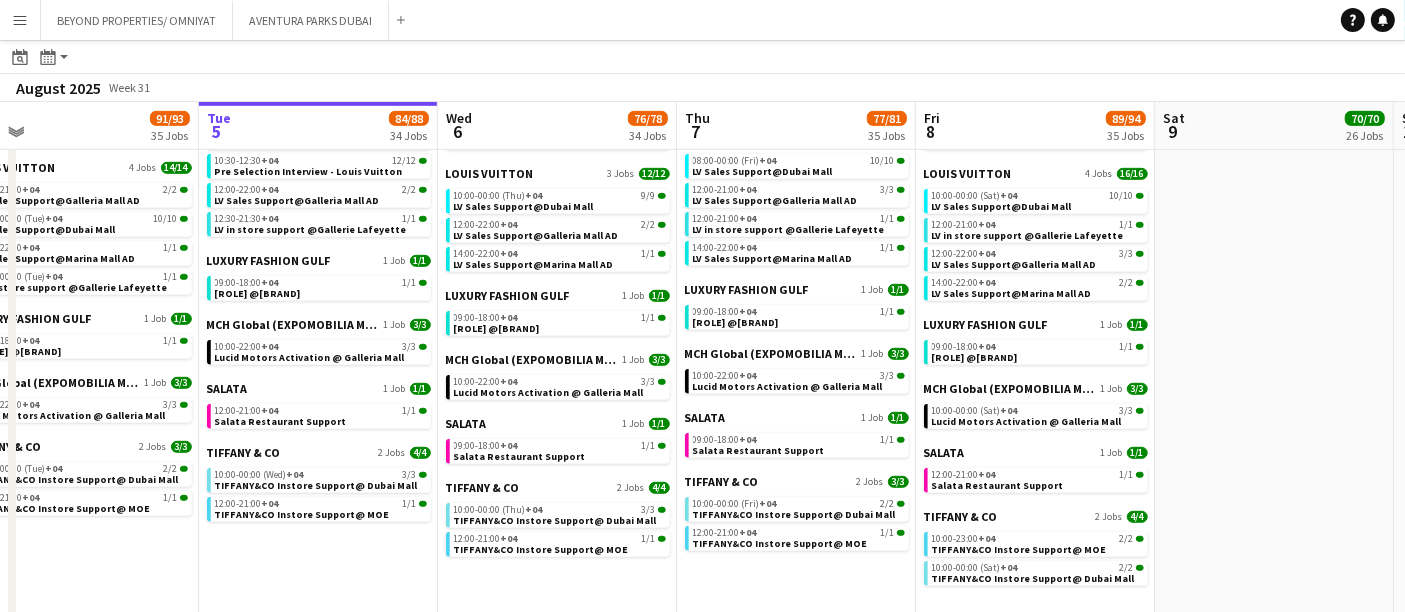 drag, startPoint x: 1220, startPoint y: 572, endPoint x: 707, endPoint y: 555, distance: 513.2816 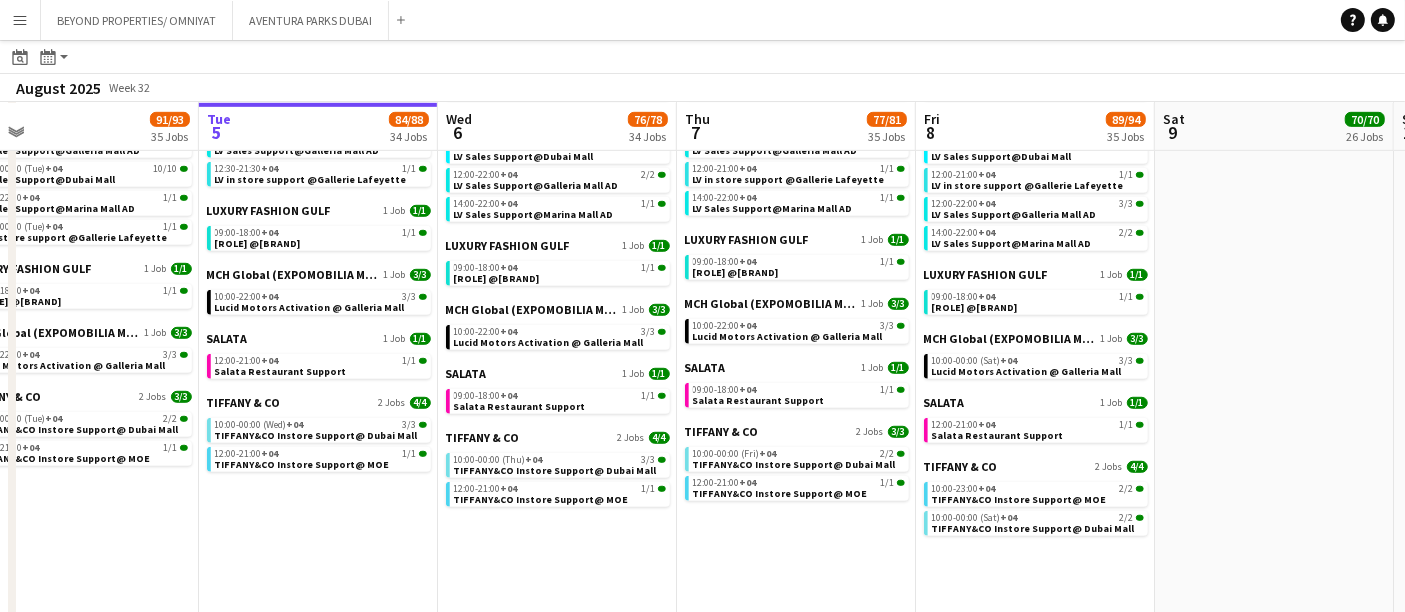 scroll, scrollTop: 1273, scrollLeft: 0, axis: vertical 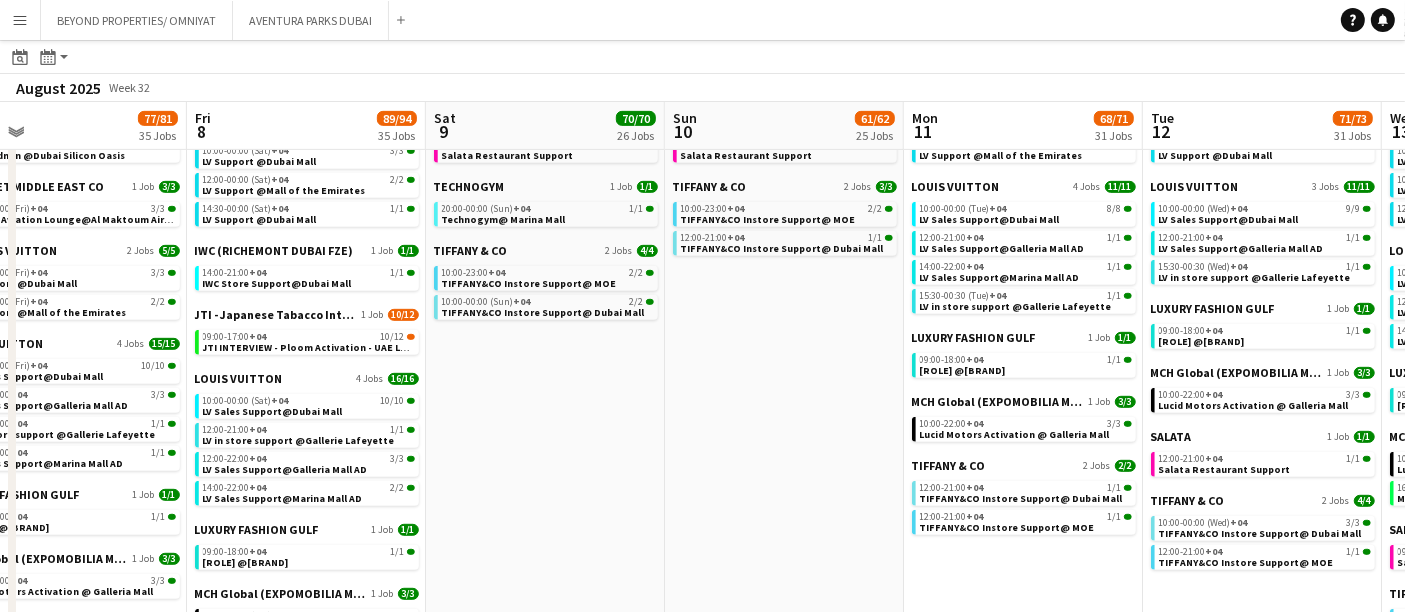 click on "Mon   4   91/93   35 Jobs   Tue   5   84/88   34 Jobs   Wed   6   76/78   34 Jobs   Thu   7   77/81   35 Jobs   Fri   8   89/94   35 Jobs   Sat   9   70/70   26 Jobs   Sun   10   61/62   25 Jobs   Mon   11   68/71   31 Jobs   Tue   12   71/73   31 Jobs   Wed   13   71/90   33 Jobs   Thu   14   72/75   32 Jobs   AVENTURA PARKS DUBAI   2 Jobs   1/2   09:00-10:45    +04   1/1   ONLINE INTERVIEW - FINAL: Aventura Parks Onsite Support   09:00-18:00    +04   1A   •   0/1   Aventura Parks Onsite Support   BERLUTI   1 Job   1/1   15:00-00:00 (Tue)   +04   1/1   Berluti Instore support @Dubai Mall   BEYOND PROPERTIES/ OMNIYAT    3 Jobs   14/14   09:00-11:00    +04   7/7   TRAINING MANDATORY - Real Estate Mall Activation   11:00-23:00    +04   3/3   Real Estate Activation @MOE   11:00-23:00    +04   4/4   Real Estate Activation @Nakheel mall   BLACK ORANGE   9 Jobs   18/18   06:00-10:00    +04   2/2   Marathon @    DUBAI HILLS MALL   06:00-10:00    +04   2/2   Marathon @   CITY CENTRE DEIRA   06:00-10:00    +04" at bounding box center (702, 12) 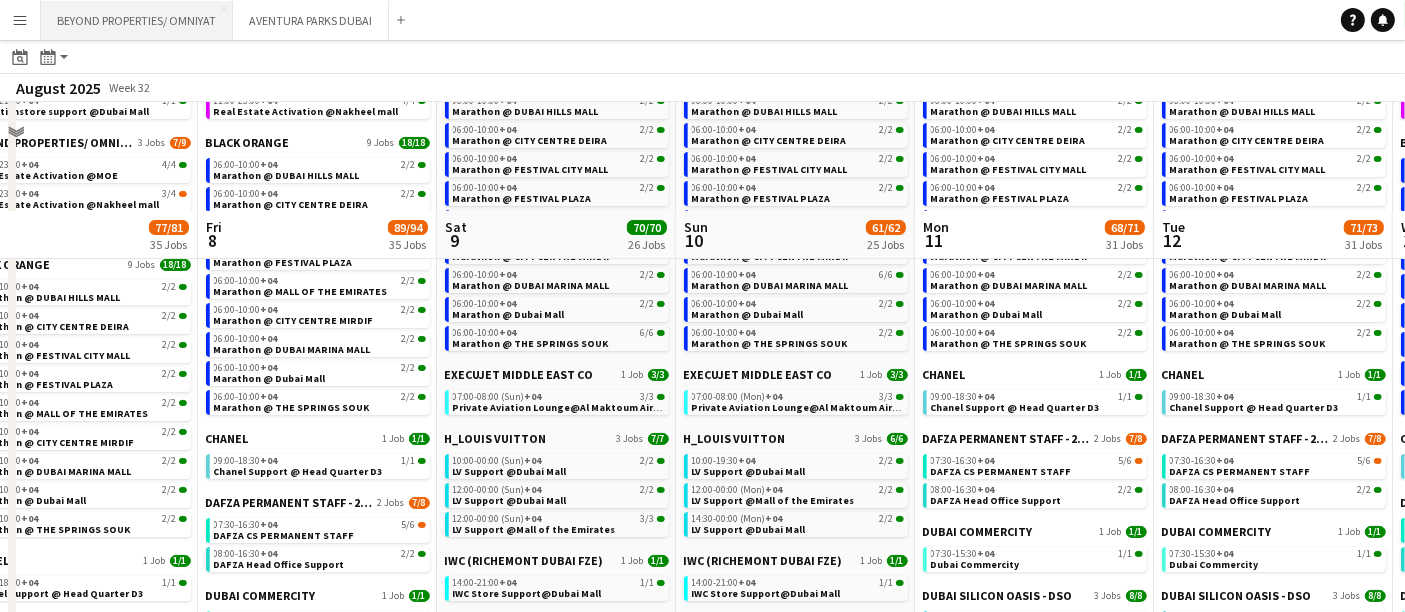 scroll, scrollTop: 128, scrollLeft: 0, axis: vertical 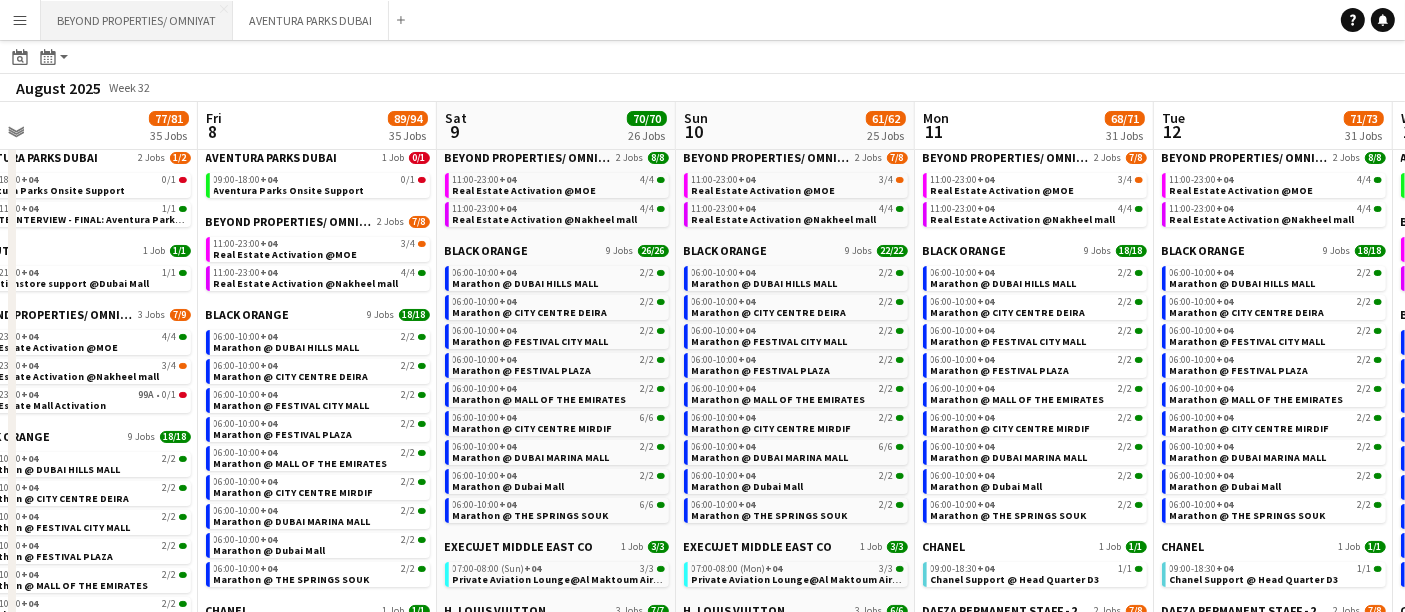 click on "BEYOND PROPERTIES/ OMNIYAT
Close" at bounding box center [137, 20] 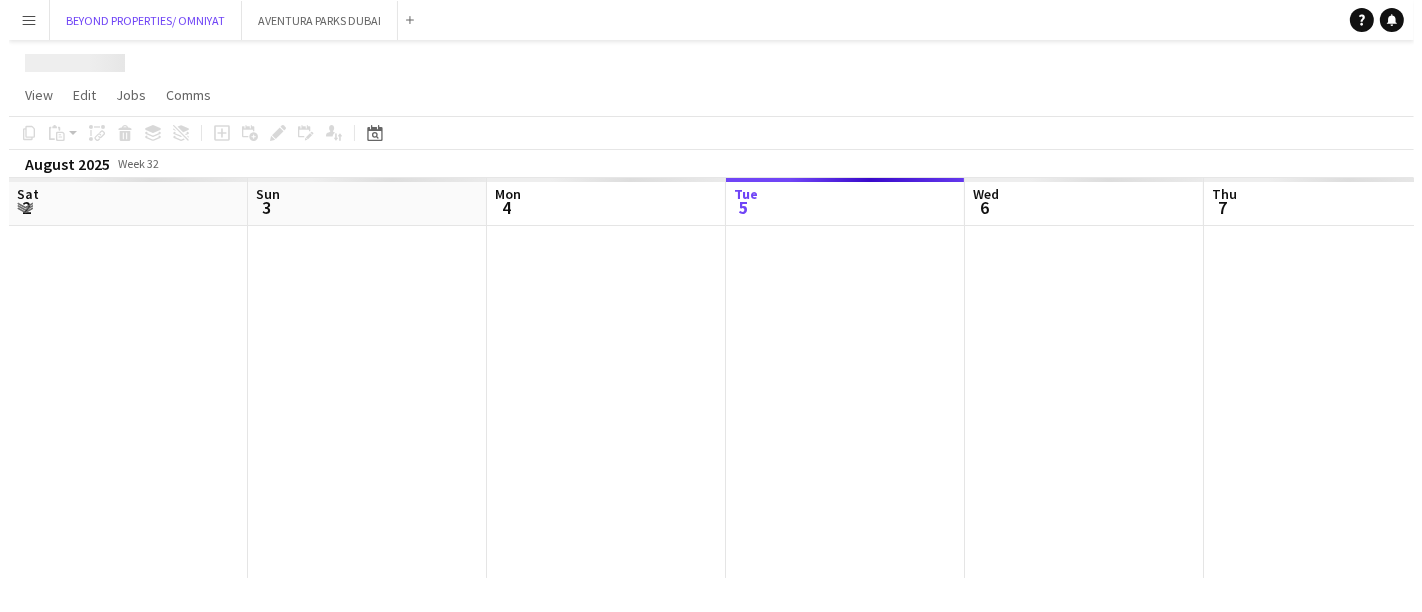scroll, scrollTop: 0, scrollLeft: 0, axis: both 